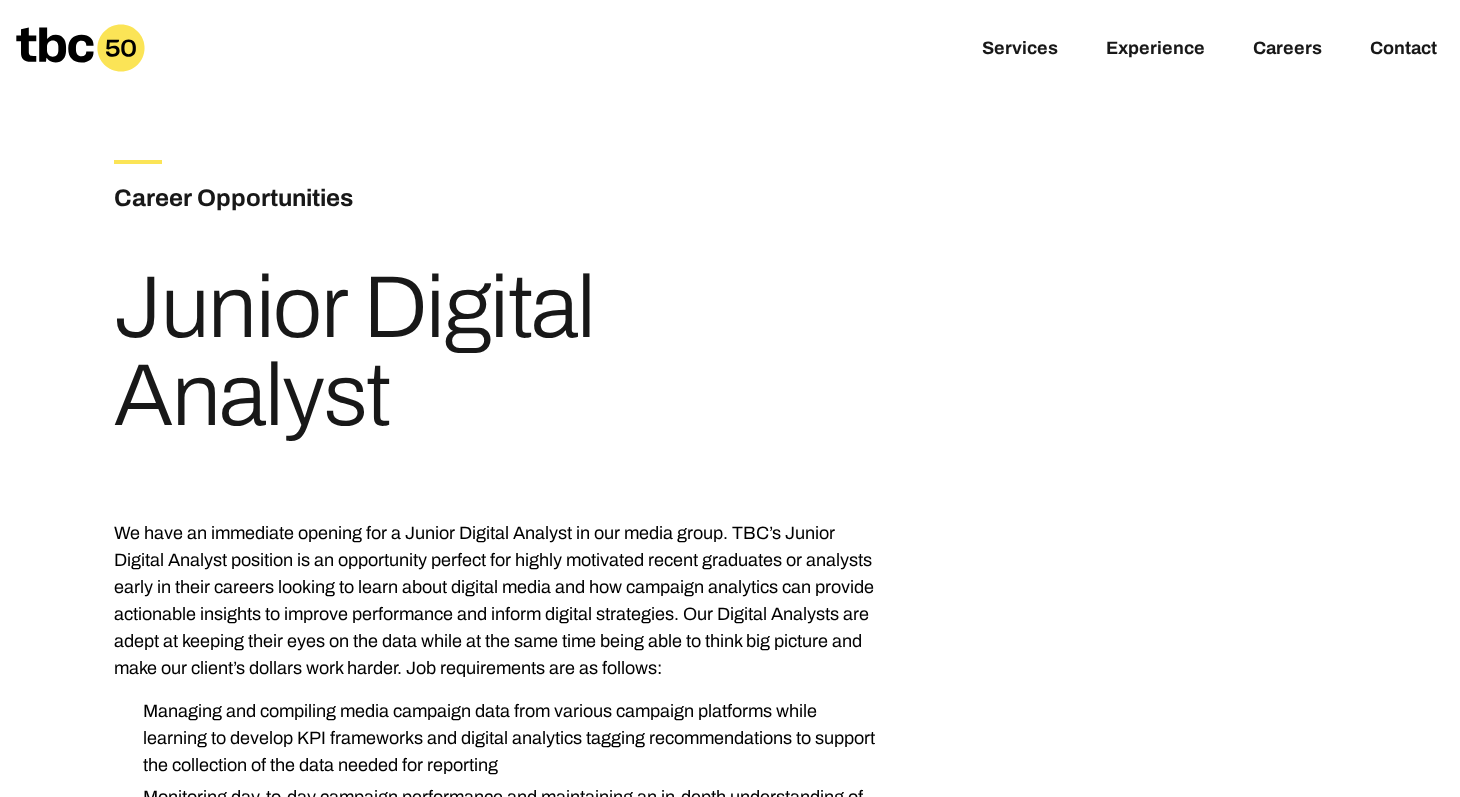 scroll, scrollTop: 0, scrollLeft: 0, axis: both 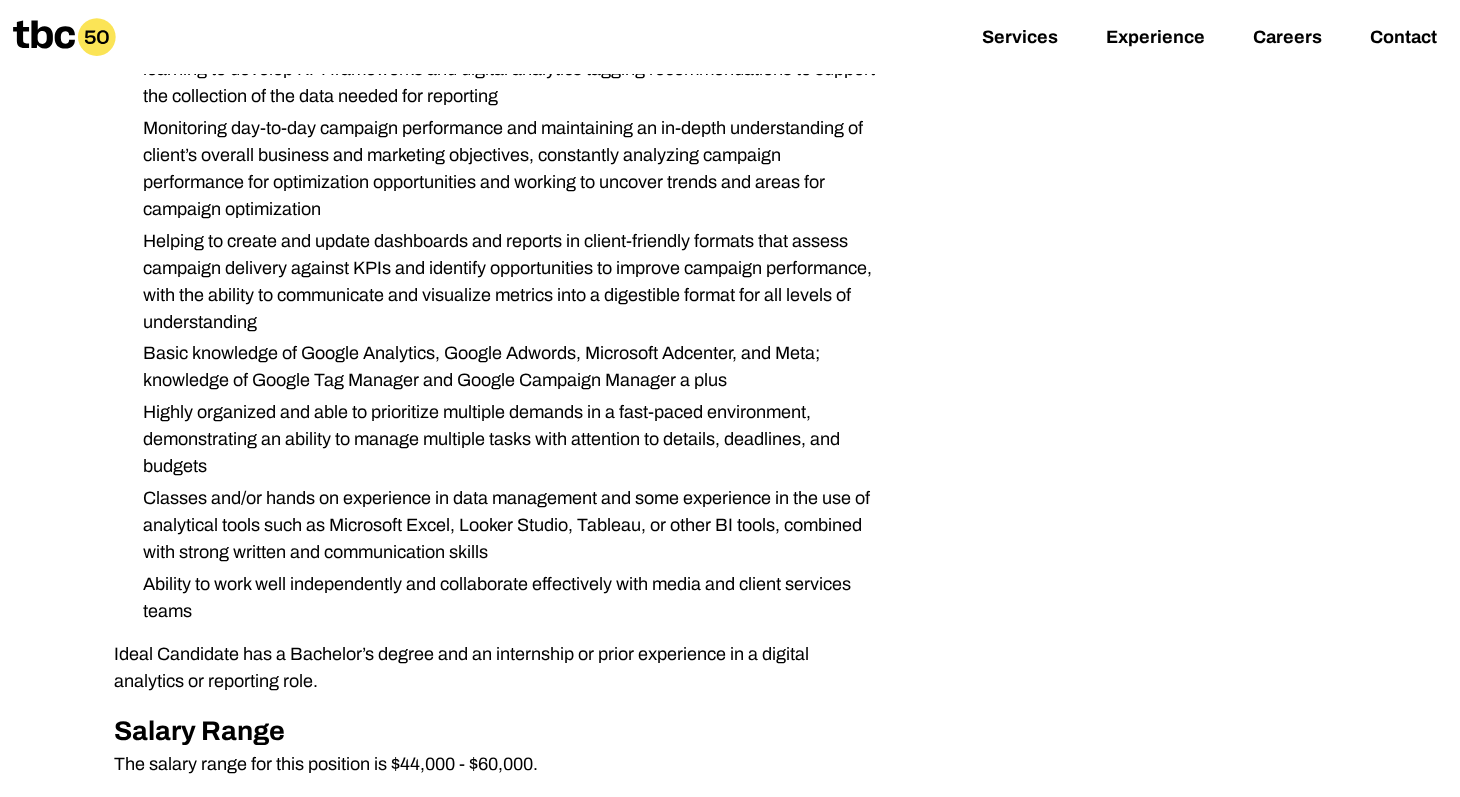 click on "Highly organized and able to prioritize multiple demands in a fast-paced environment, demonstrating an ability to manage multiple tasks with attention to details, deadlines, and budgets" at bounding box center [504, 439] 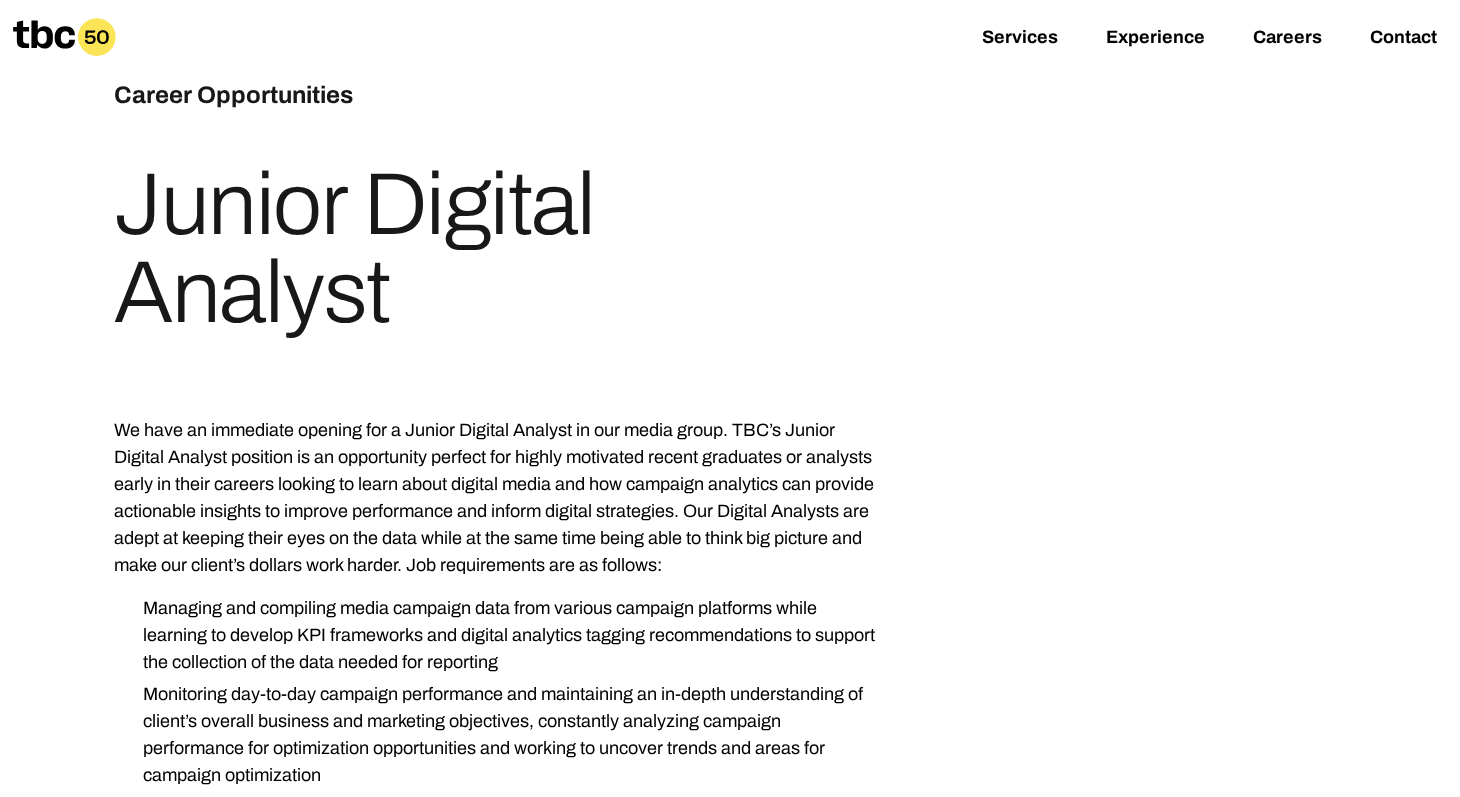scroll, scrollTop: 67, scrollLeft: 0, axis: vertical 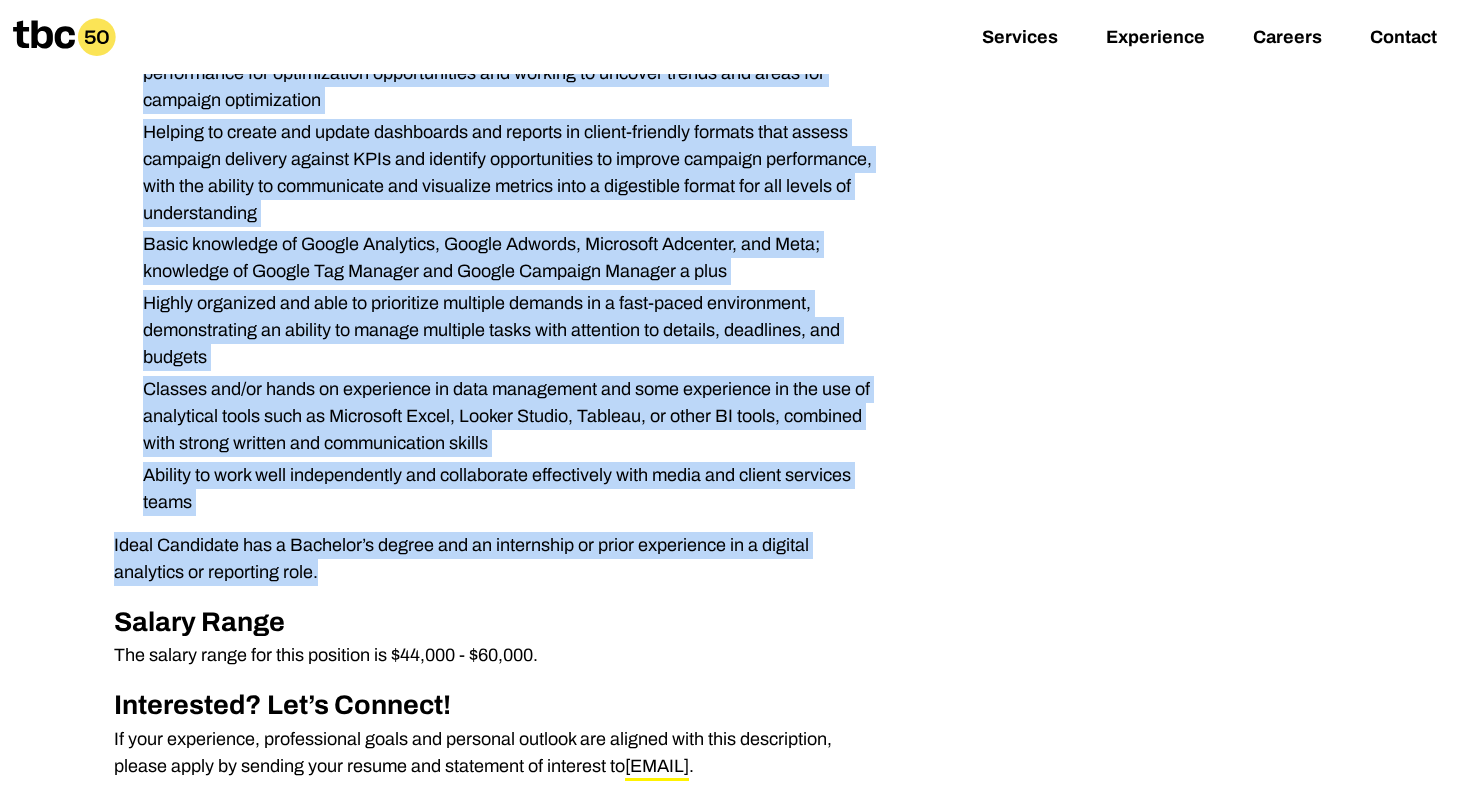 copy on "Junior Digital Analyst
We have an immediate opening for a Junior Digital Analyst in our media group.  TBC’s Junior Digital Analyst position is an opportunity perfect for highly motivated recent graduates or analysts early in their careers looking to learn about digital media and how campaign analytics can provide actionable insights to improve performance and inform digital strategies. Our Digital Analysts are adept at keeping their eyes on the data while at the same time being able to think big picture and make our client’s dollars work harder. Job requirements are as follows: Managing and compiling media campaign data from various campaign platforms while learning to develop KPI frameworks and digital analytics tagging recommendations to support the collection of the data needed for reporting Monitoring day-to-day campaign performance and maintaining an in-depth understanding of client’s overall business and marketing objectives, constantly analyzing campaign performance for optimization opportunit..." 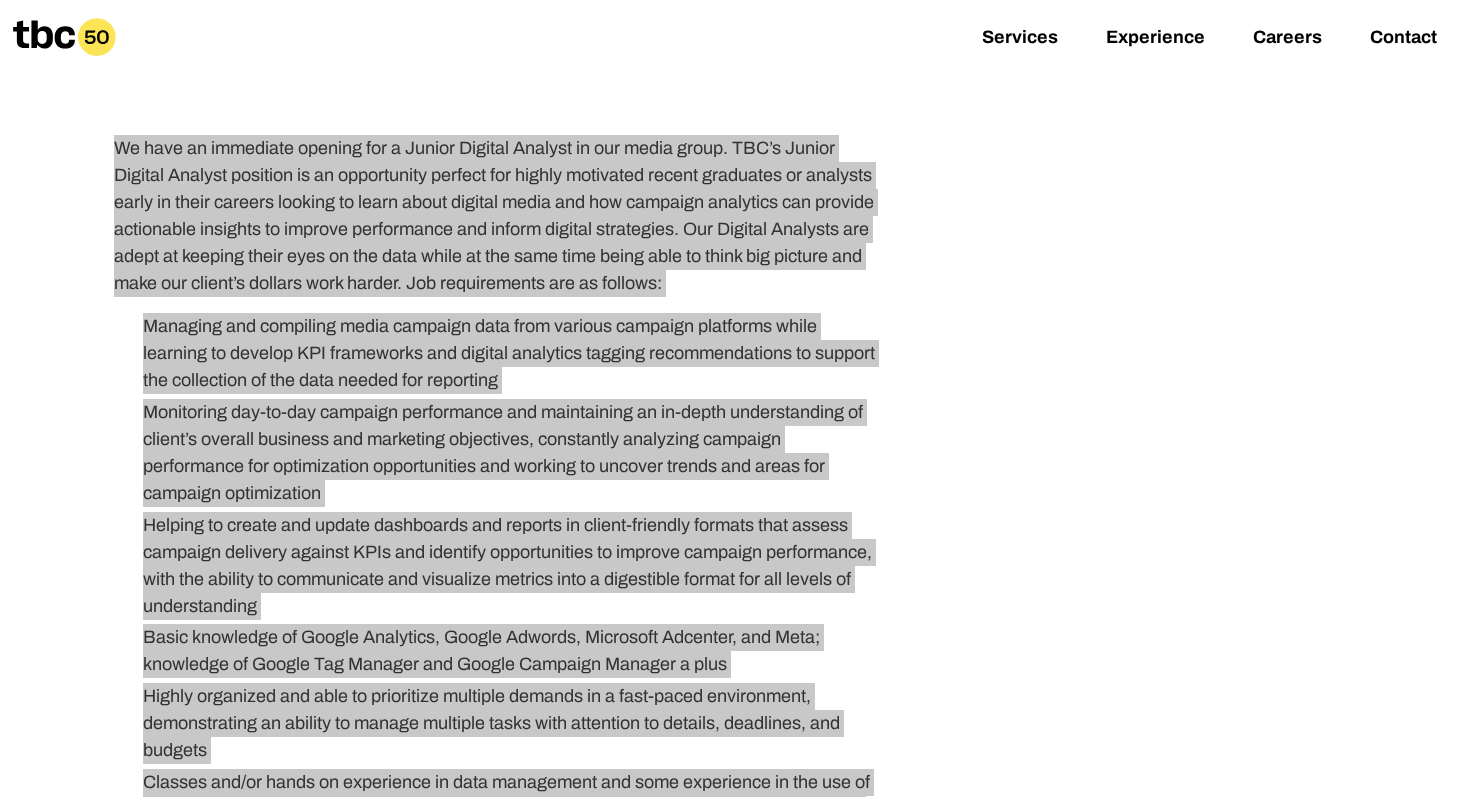 scroll, scrollTop: 0, scrollLeft: 0, axis: both 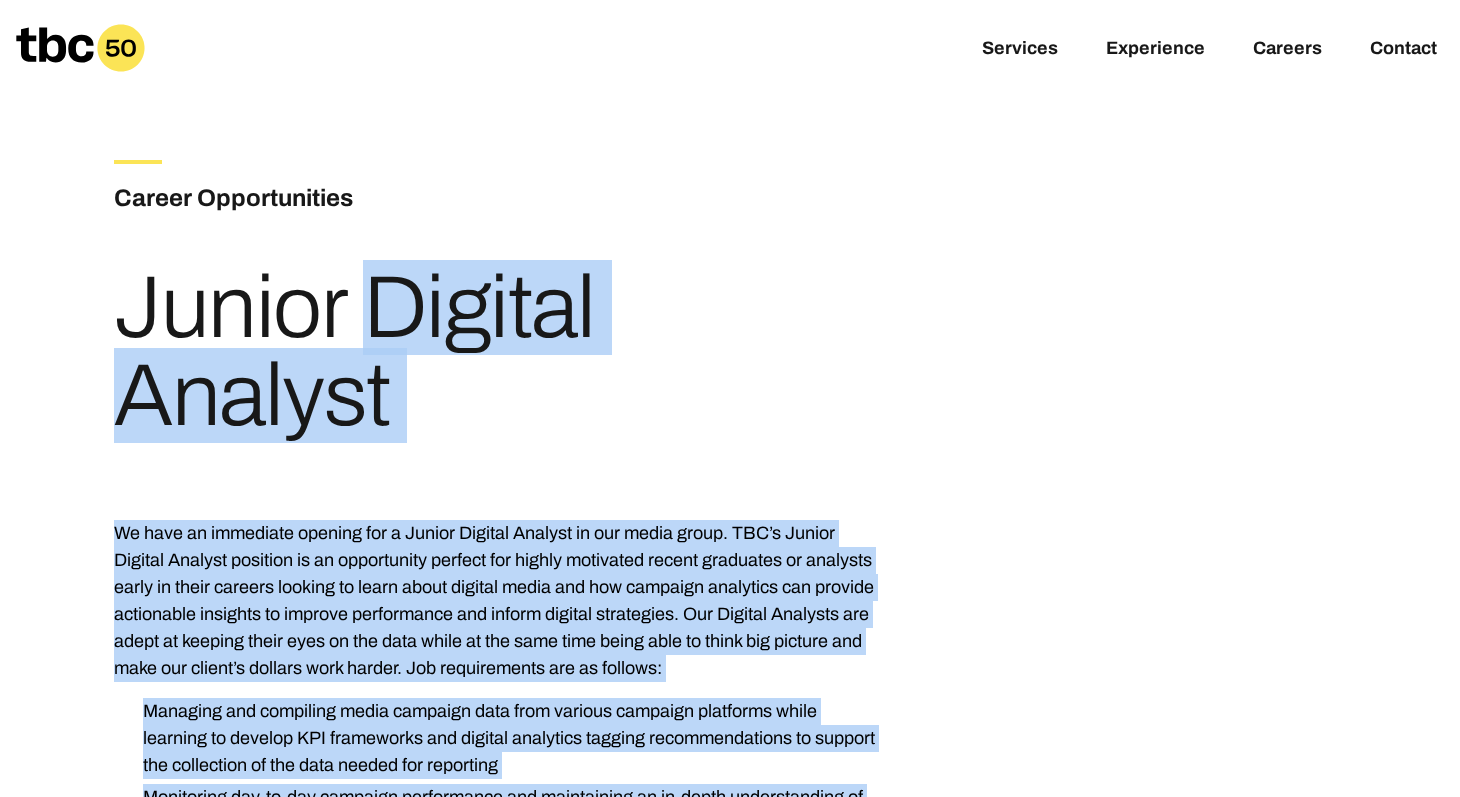 click 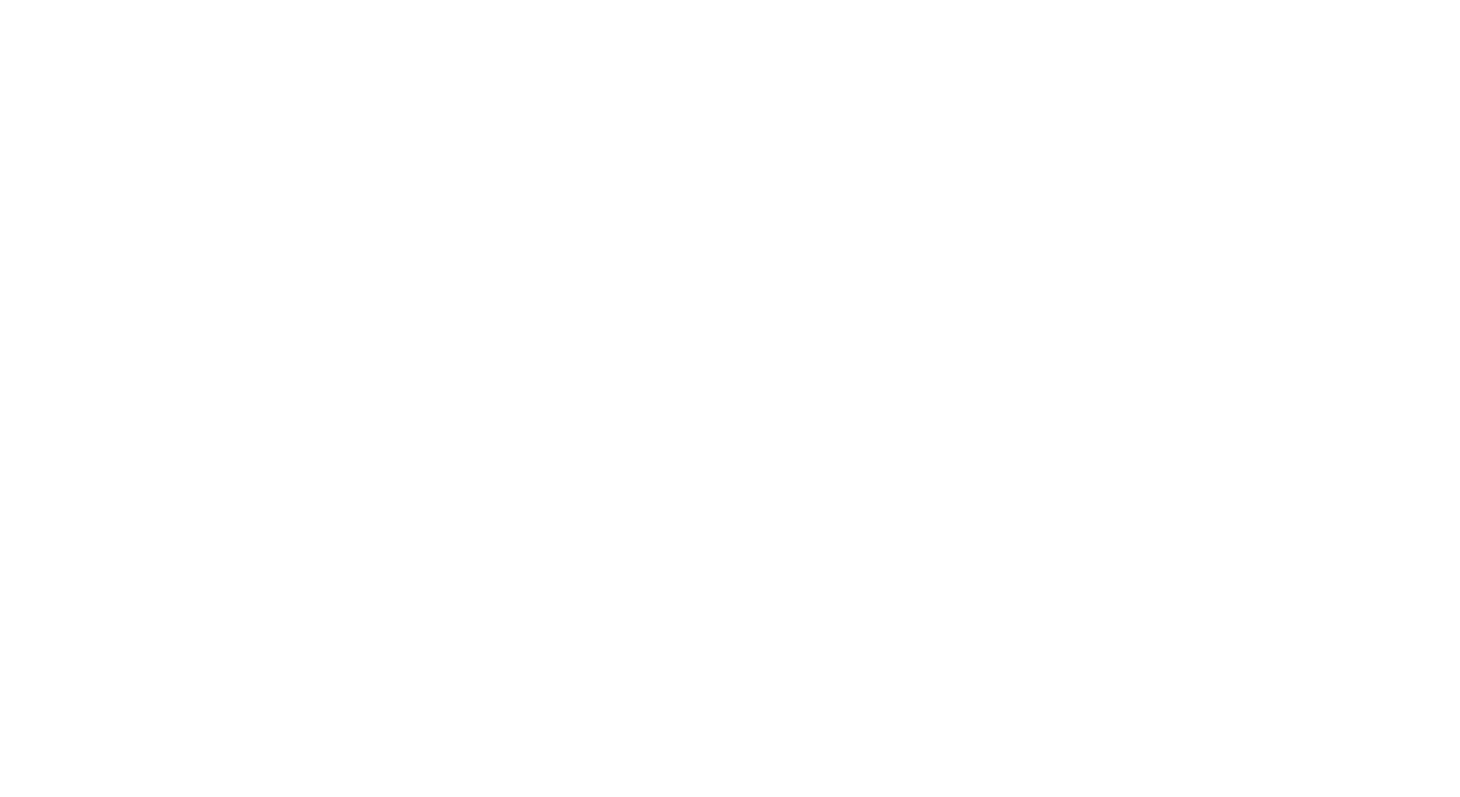 scroll, scrollTop: 16, scrollLeft: 0, axis: vertical 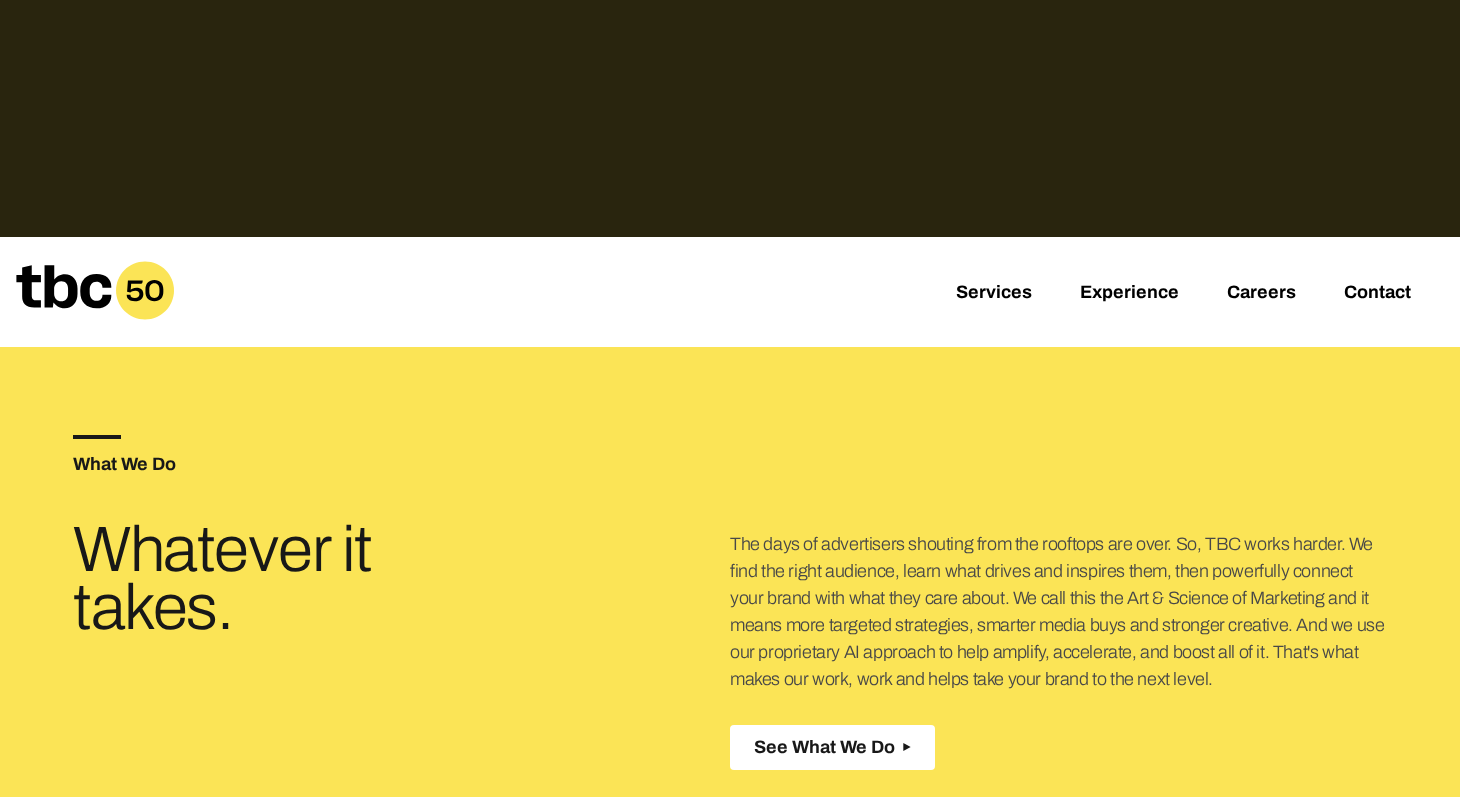 click on "See What We Do" at bounding box center (824, 747) 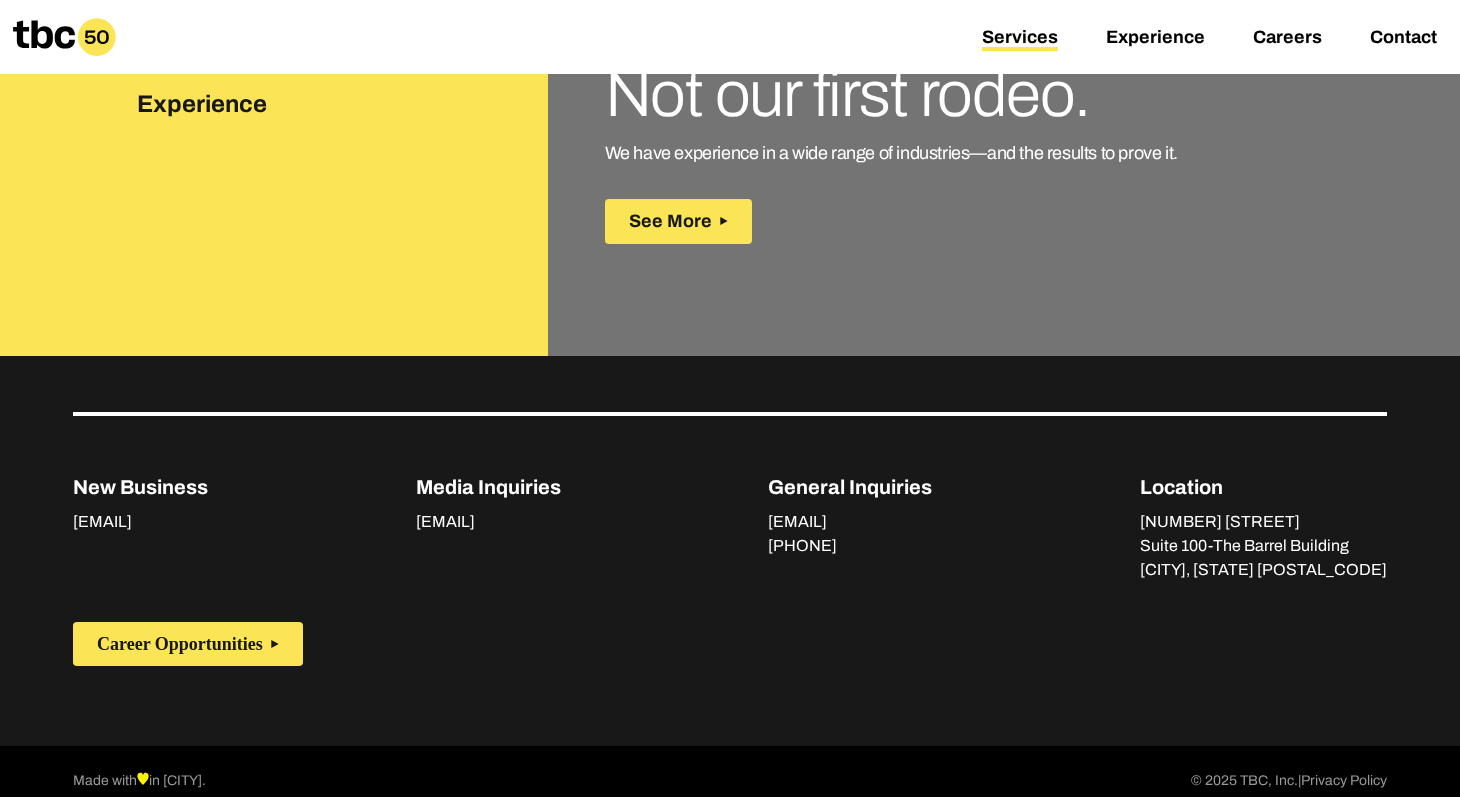 scroll, scrollTop: 2310, scrollLeft: 0, axis: vertical 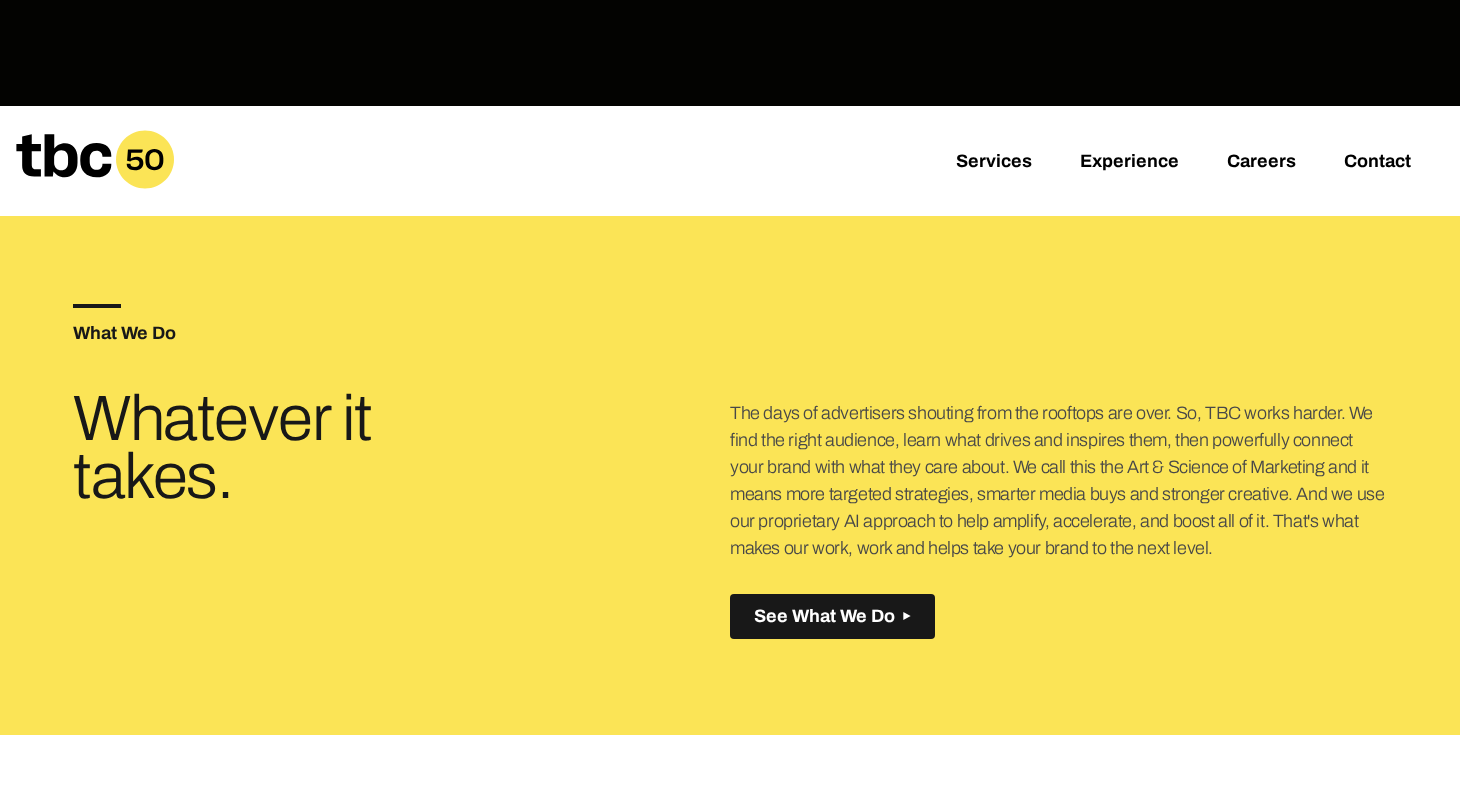 click on "The days of advertisers shouting from the rooftops are over. So, TBC works harder. We find the right audience, learn what drives and inspires them, then powerfully connect your brand with what they care about. We call this the Art & Science of Marketing and it means more targeted strategies, smarter media buys and stronger creative. And we use our proprietary AI approach to help amplify, accelerate, and boost all of it. That's what makes our work, work and helps take your brand to the next level." at bounding box center (1058, 481) 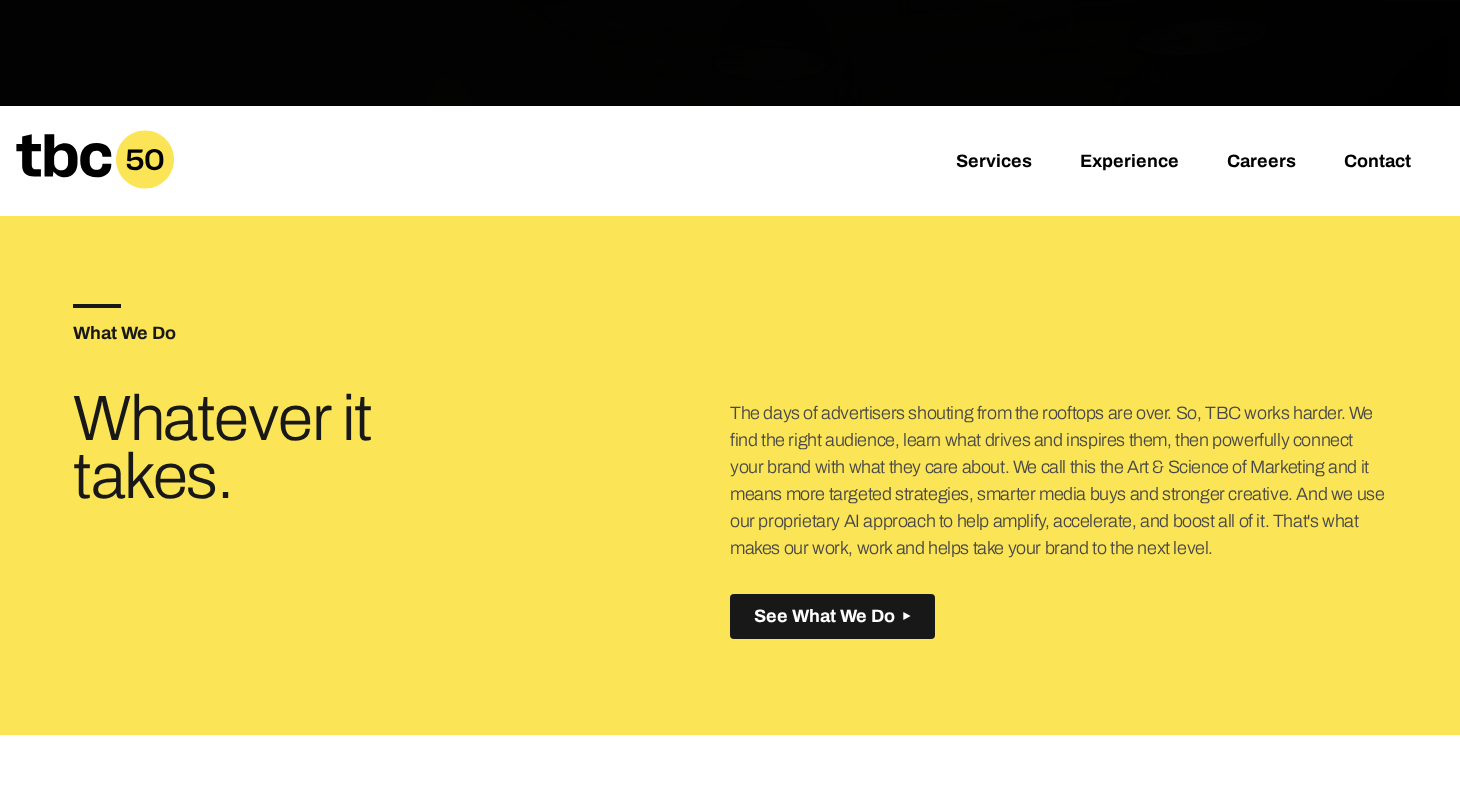 drag, startPoint x: 723, startPoint y: 412, endPoint x: 1175, endPoint y: 552, distance: 473.18497 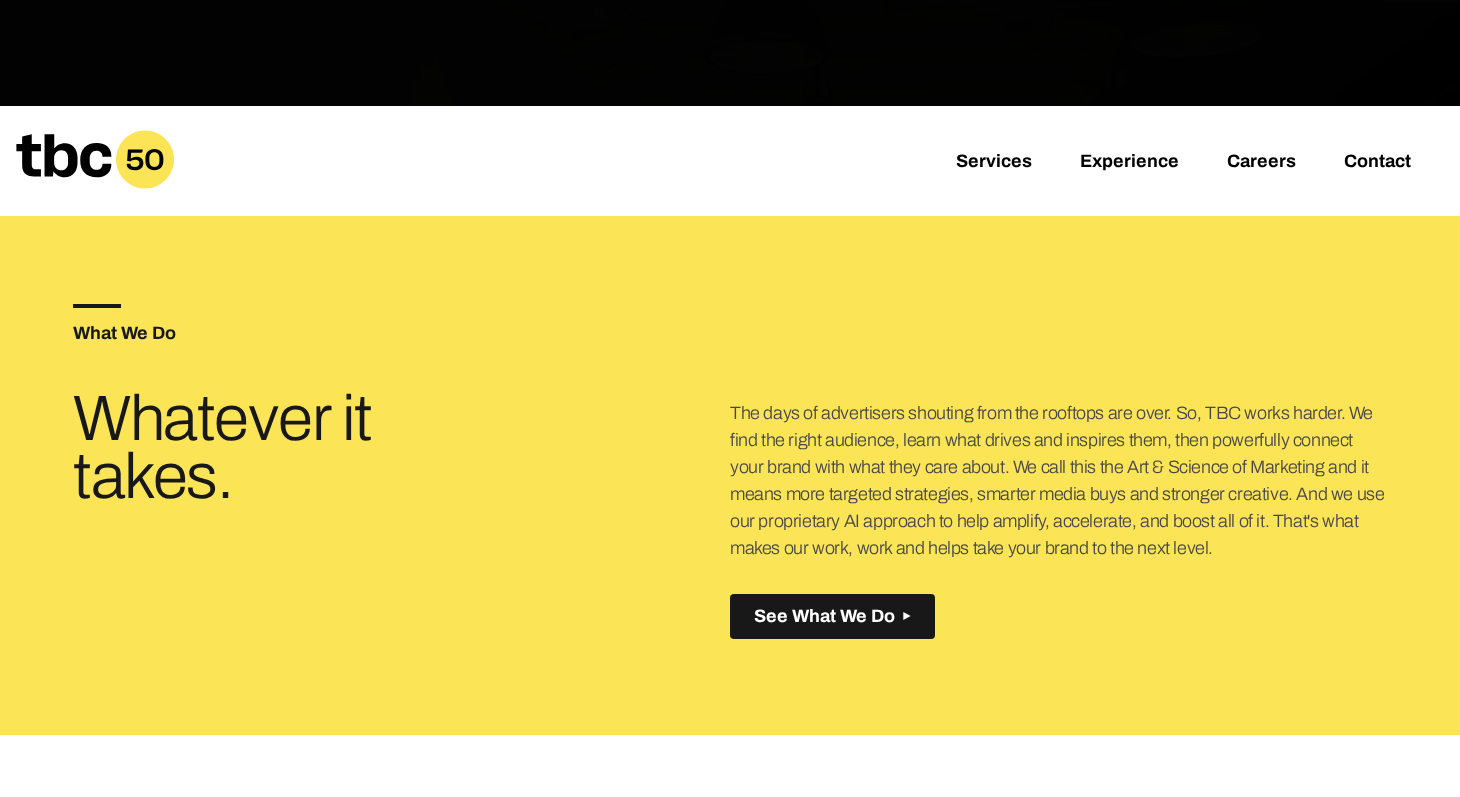 click on "What We Do Whatever it takes.
The days of advertisers shouting from the rooftops are over. So, TBC works harder. We find the right audience, learn what drives and inspires them, then powerfully connect your brand with what they care about. We call this the Art & Science of Marketing and it means more targeted strategies, smarter media buys and stronger creative. And we use our proprietary AI approach to help amplify, accelerate, and boost all of it. That's what makes our work, work and helps take your brand to the next level.
See What We Do Created with Sketch." at bounding box center (730, 471) 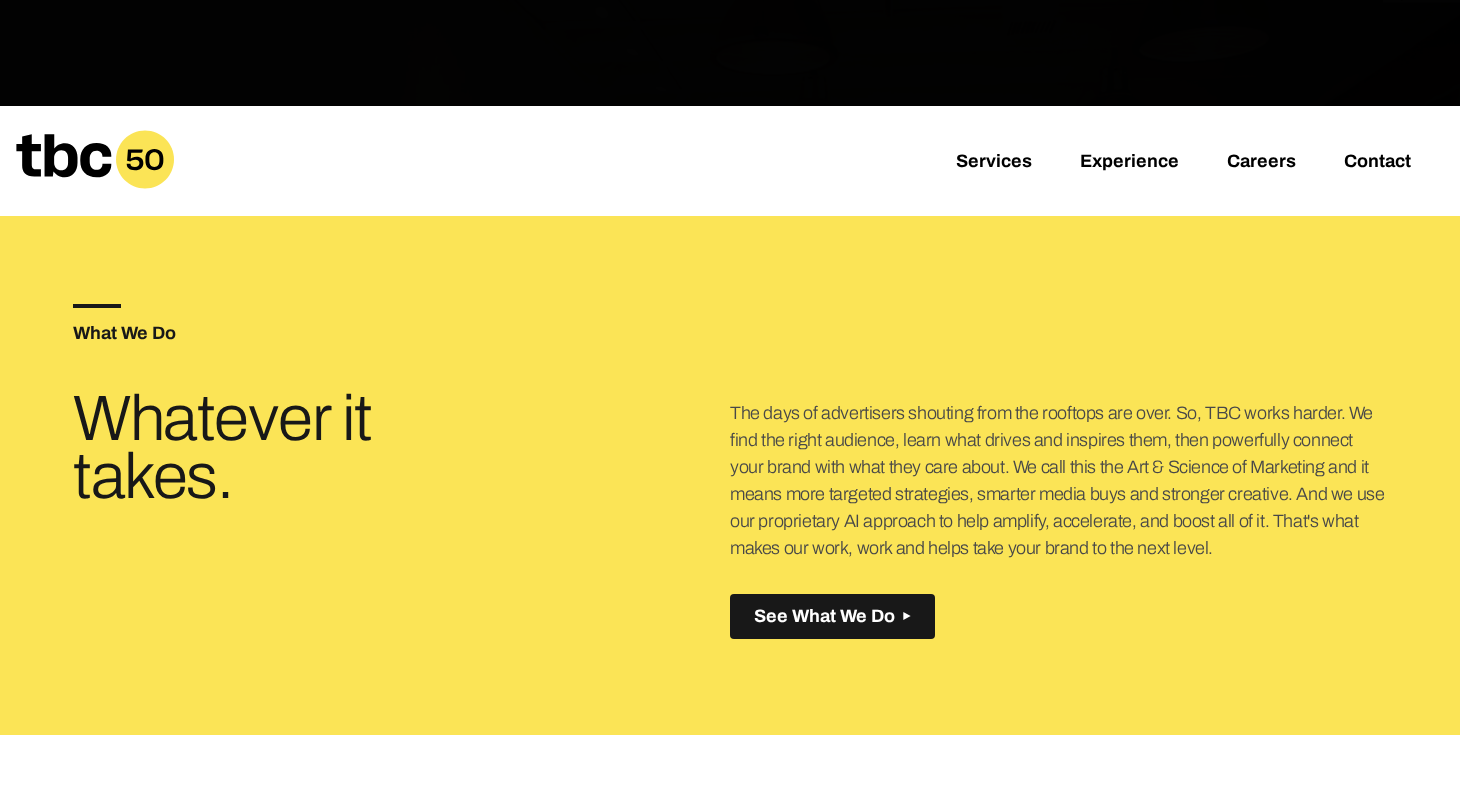 copy on "takes.
The days of advertisers shouting from the rooftops are over. So, TBC works harder. We find the right audience, learn what drives and inspires them, then powerfully connect your brand with what they care about. We call this the Art & Science of Marketing and it means more targeted strategies, smarter media buys and stronger creative. And we use our proprietary AI approach to help amplify, accelerate, and boost all of it. That's what makes our work, work and helps take your brand to the next level." 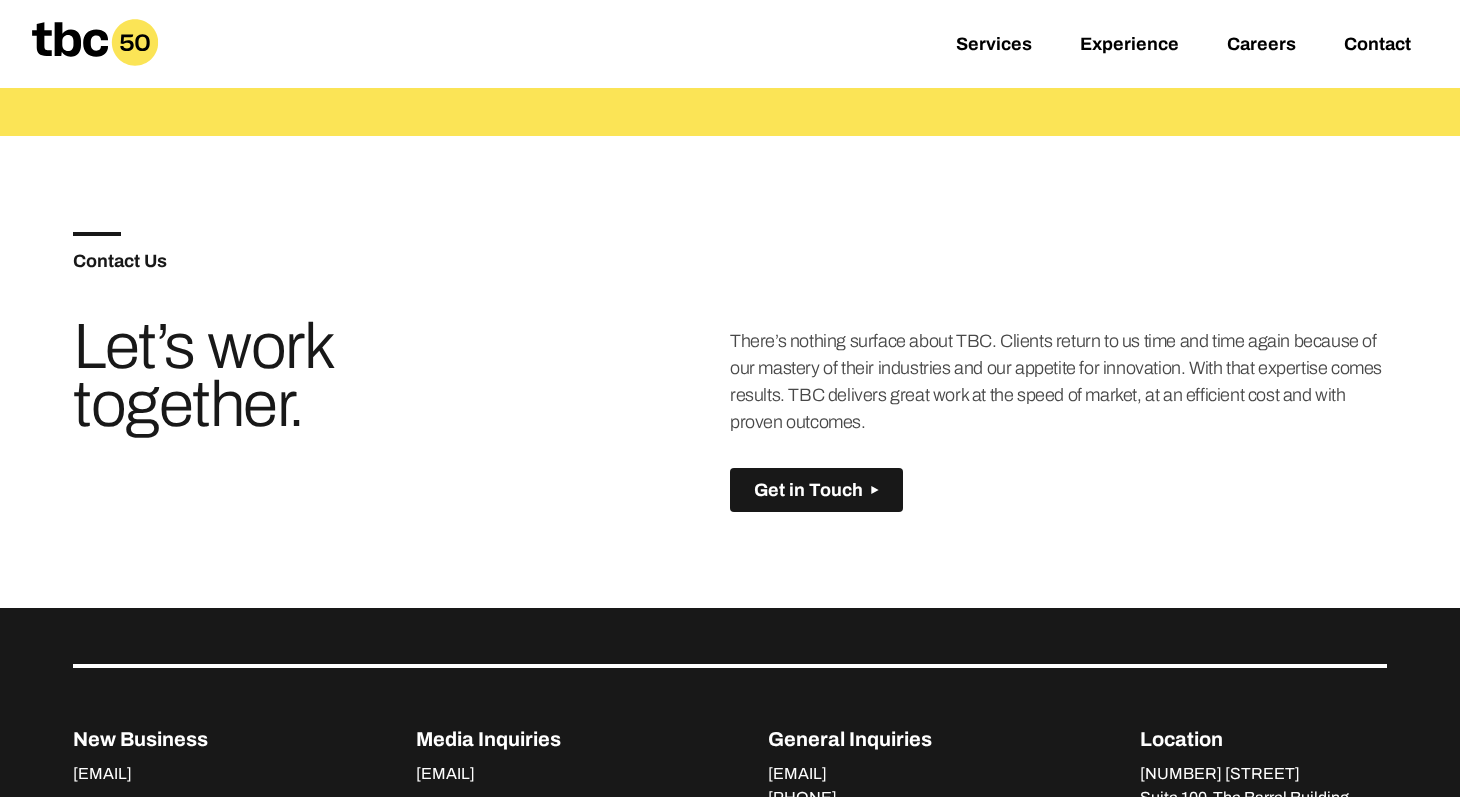 scroll, scrollTop: 1193, scrollLeft: 0, axis: vertical 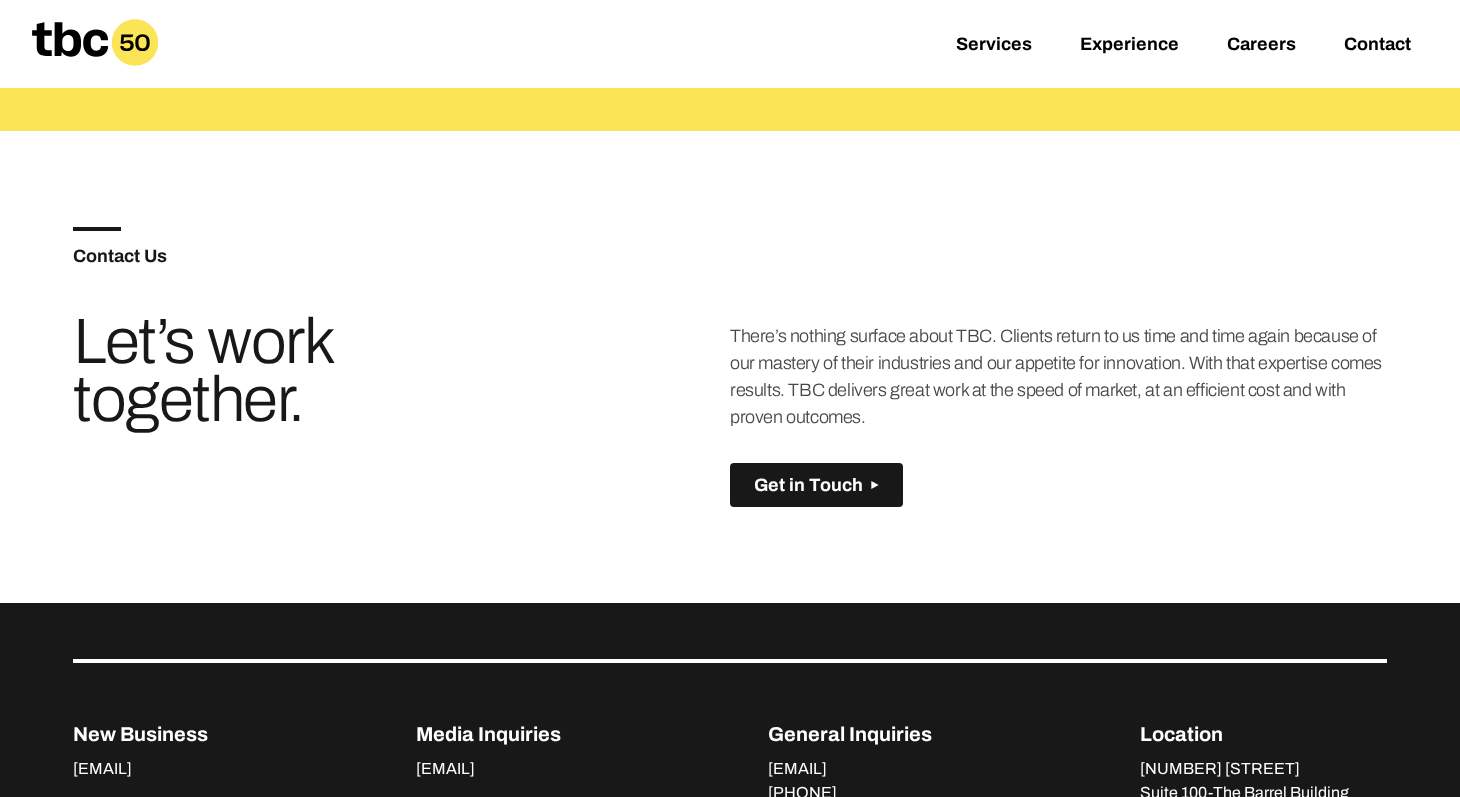 drag, startPoint x: 884, startPoint y: 415, endPoint x: 732, endPoint y: 333, distance: 172.70784 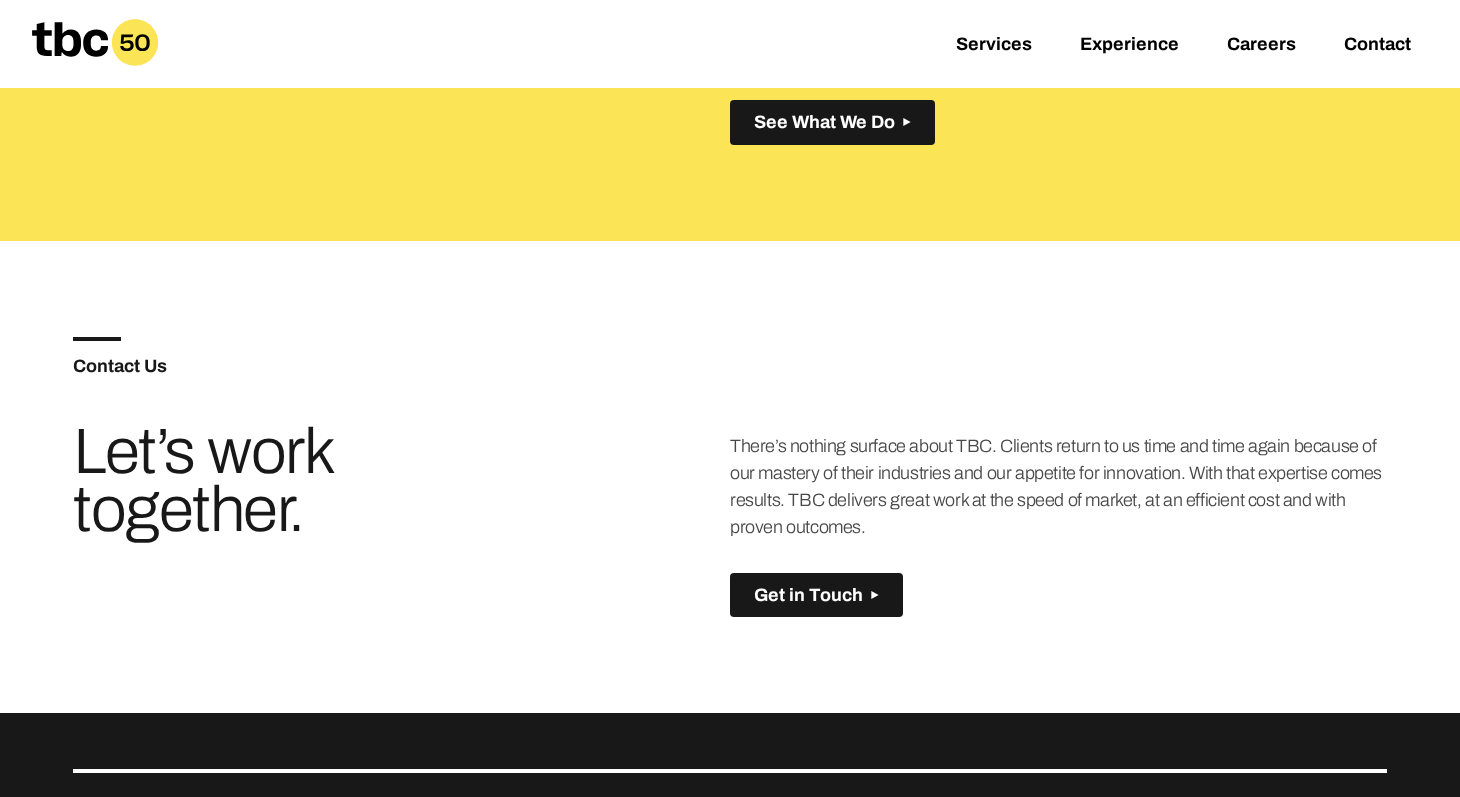 scroll, scrollTop: 1070, scrollLeft: 0, axis: vertical 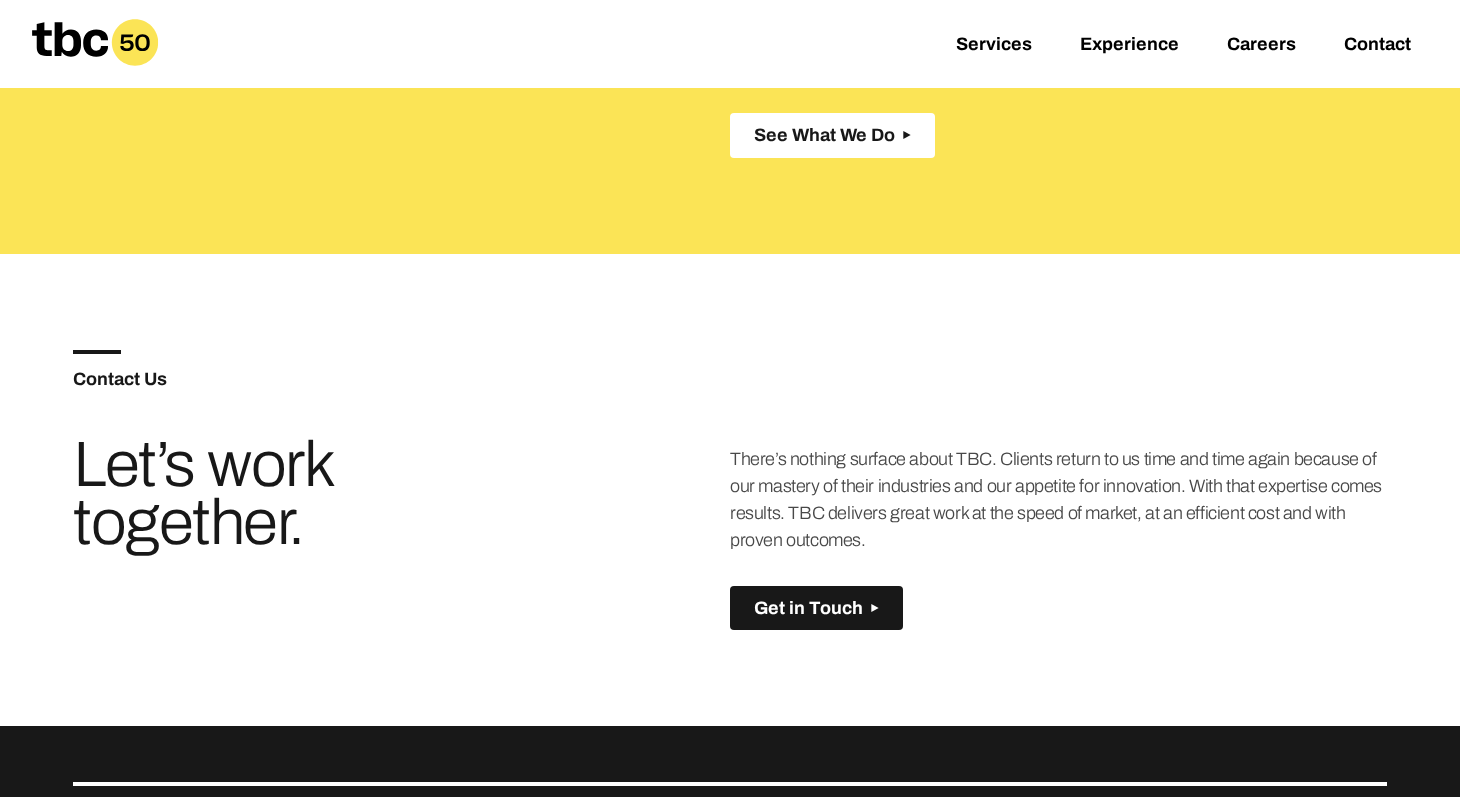 click on "See What We Do" at bounding box center (824, 135) 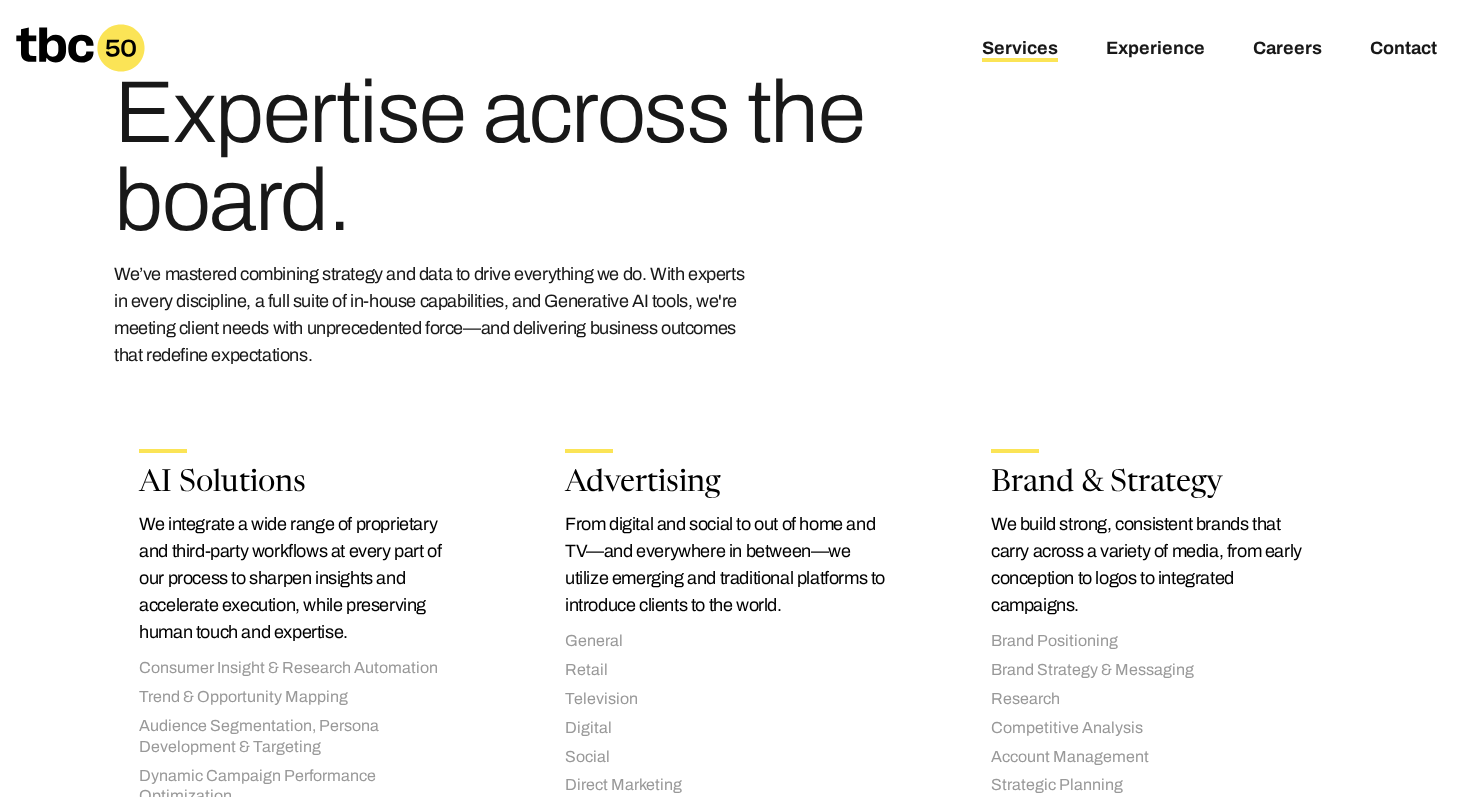 scroll, scrollTop: 0, scrollLeft: 0, axis: both 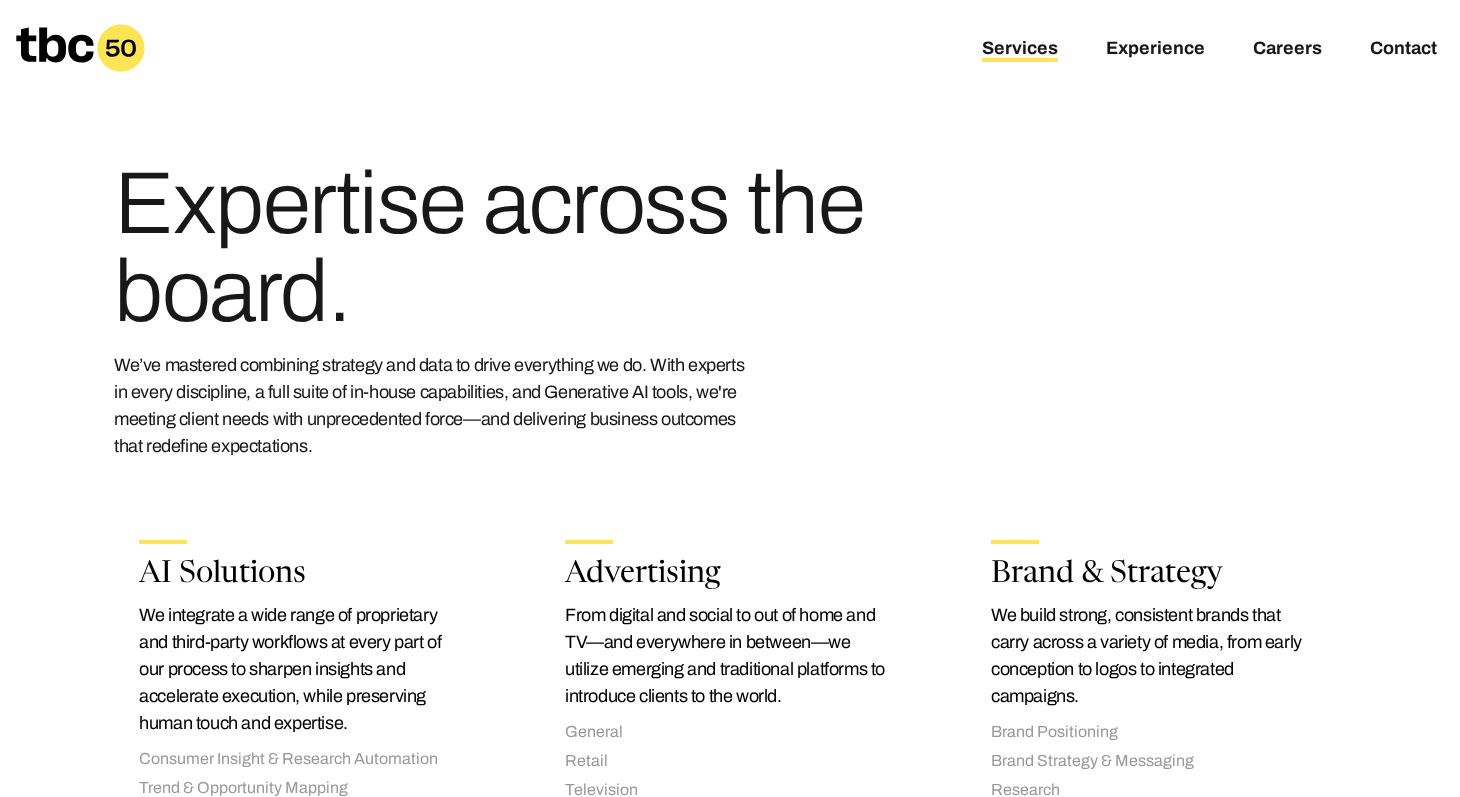 click on "We’ve mastered combining strategy and data to drive everything we do. With experts in every discipline, a full suite of in-house capabilities, and Generative AI tools, we're meeting client needs with unprecedented force—and delivering business outcomes that redefine expectations." at bounding box center (434, 406) 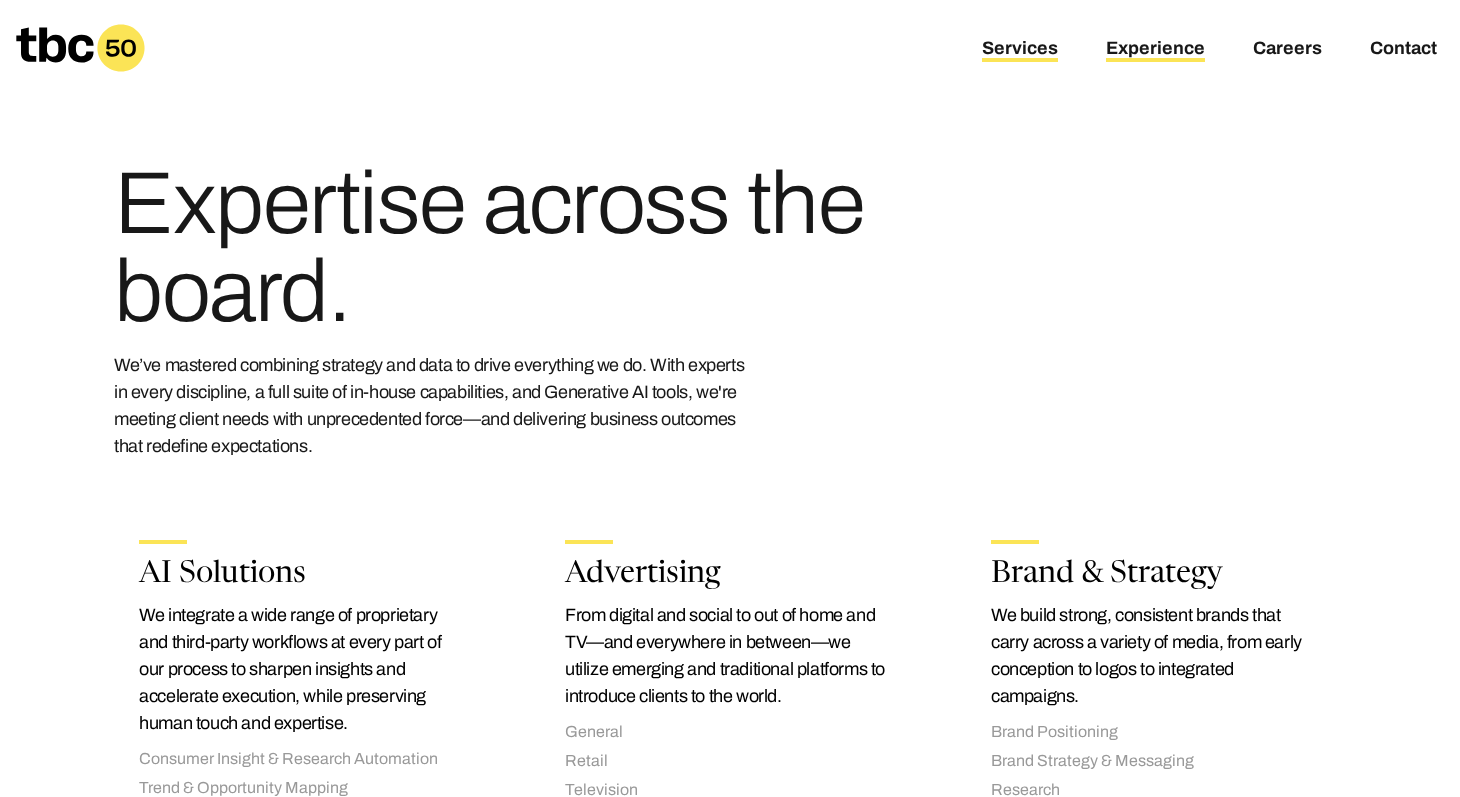click on "Experience" at bounding box center (1155, 50) 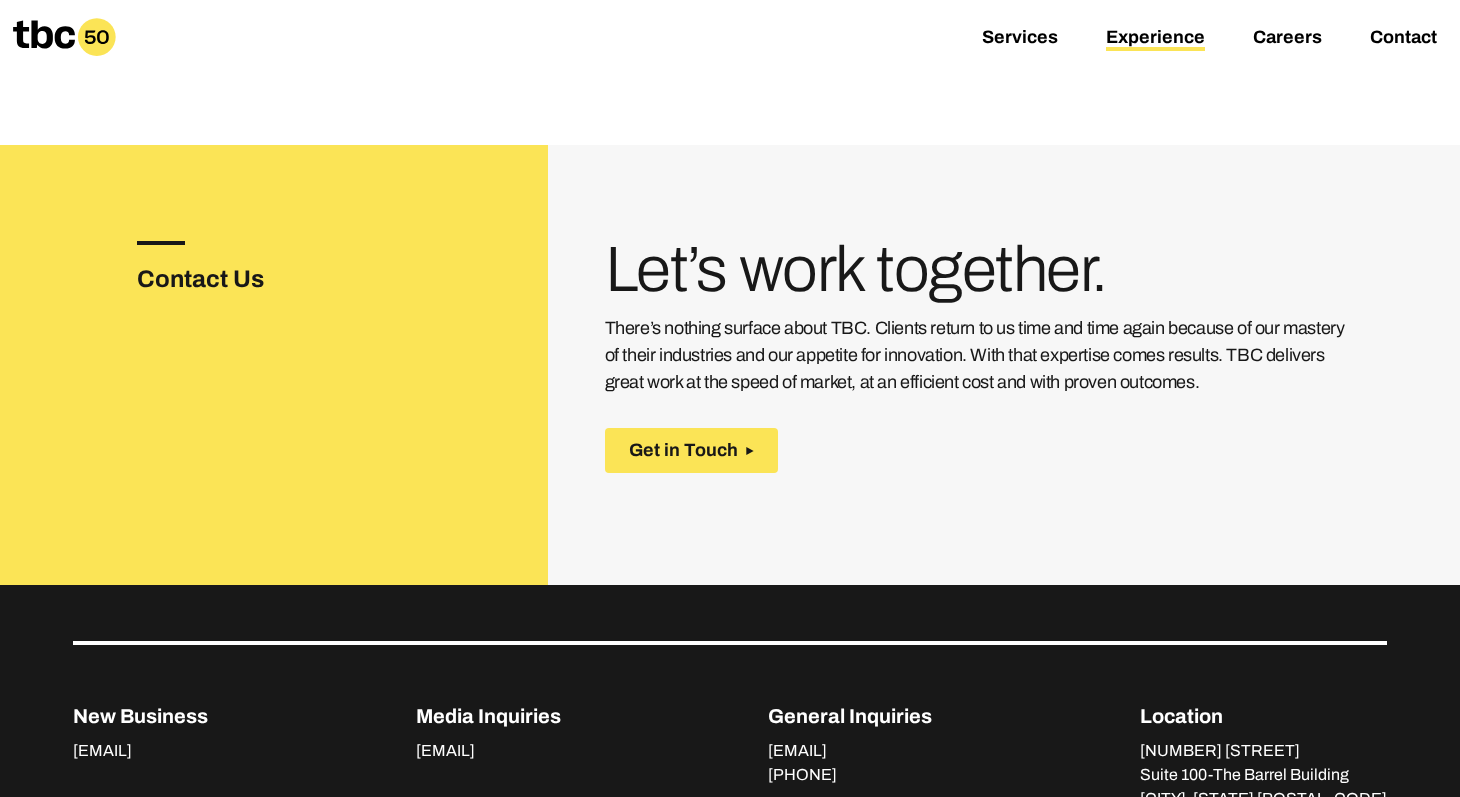 scroll, scrollTop: 2942, scrollLeft: 0, axis: vertical 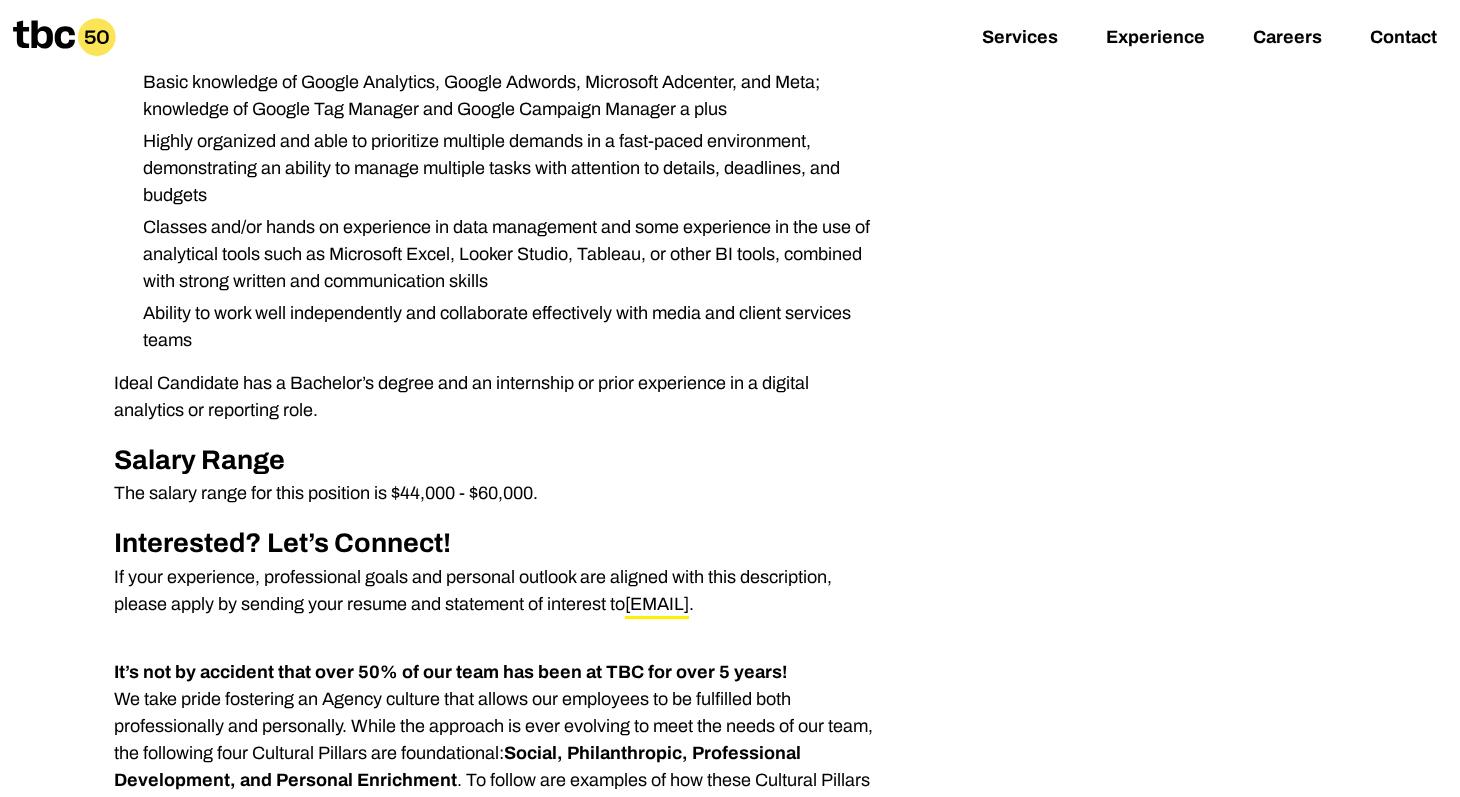 click on "If your experience, professional goals and personal outlook are aligned with this description, please apply by sending your resume and statement of interest to  eborkowski@tbc.us ." at bounding box center (498, 591) 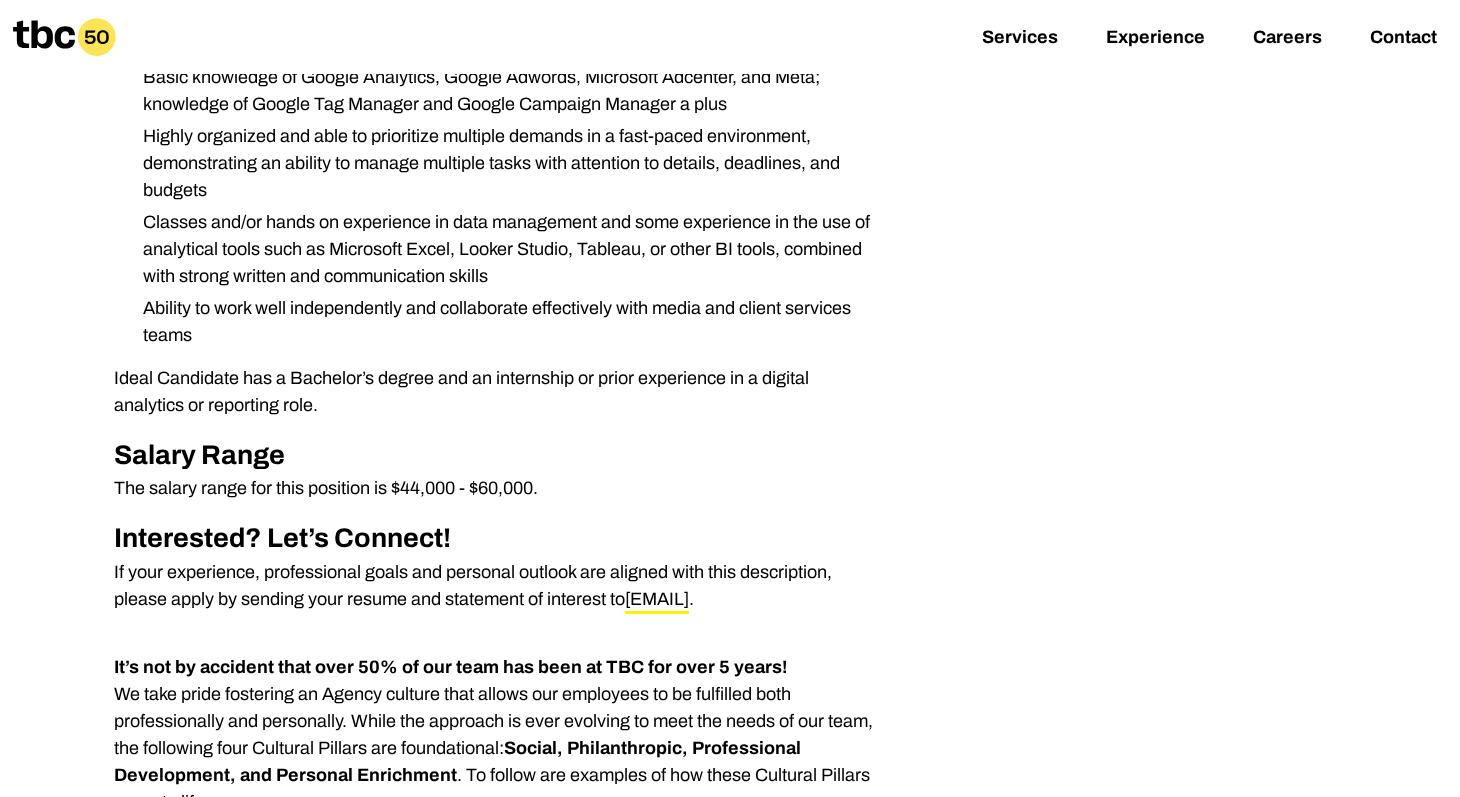 scroll, scrollTop: 1004, scrollLeft: 0, axis: vertical 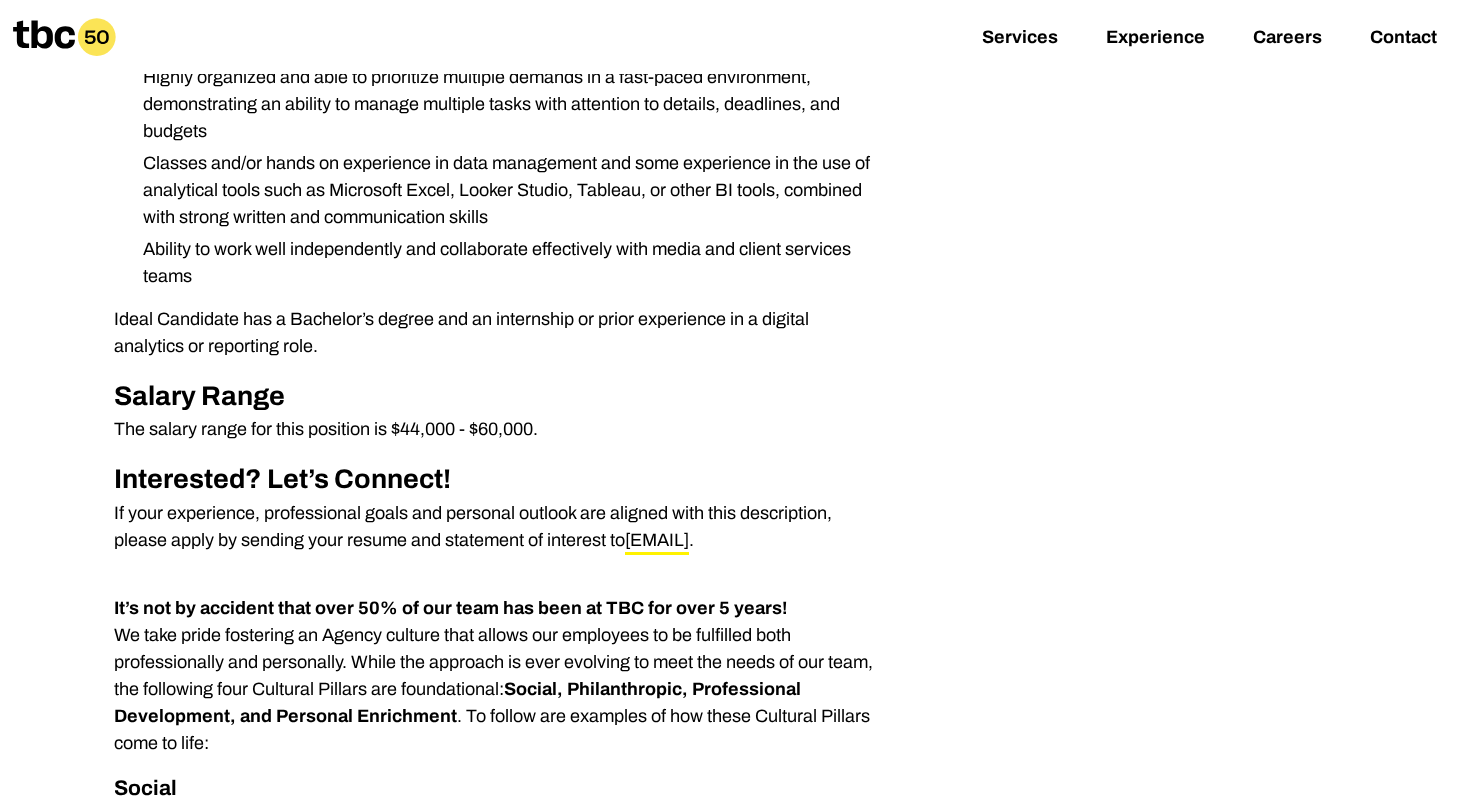 click on "It’s not by accident that over 50% of our team has been at TBC for over 5
years!  We take pride fostering an Agency culture that allows our employees to
be fulfilled both professionally and personally. While the approach is
ever evolving to meet the needs of our team, the following four Cultural
Pillars are foundational:
Social, Philanthropic, Professional Development, and Personal
Enrichment . To follow are examples of how these Cultural Pillars come to life:" at bounding box center (498, 676) 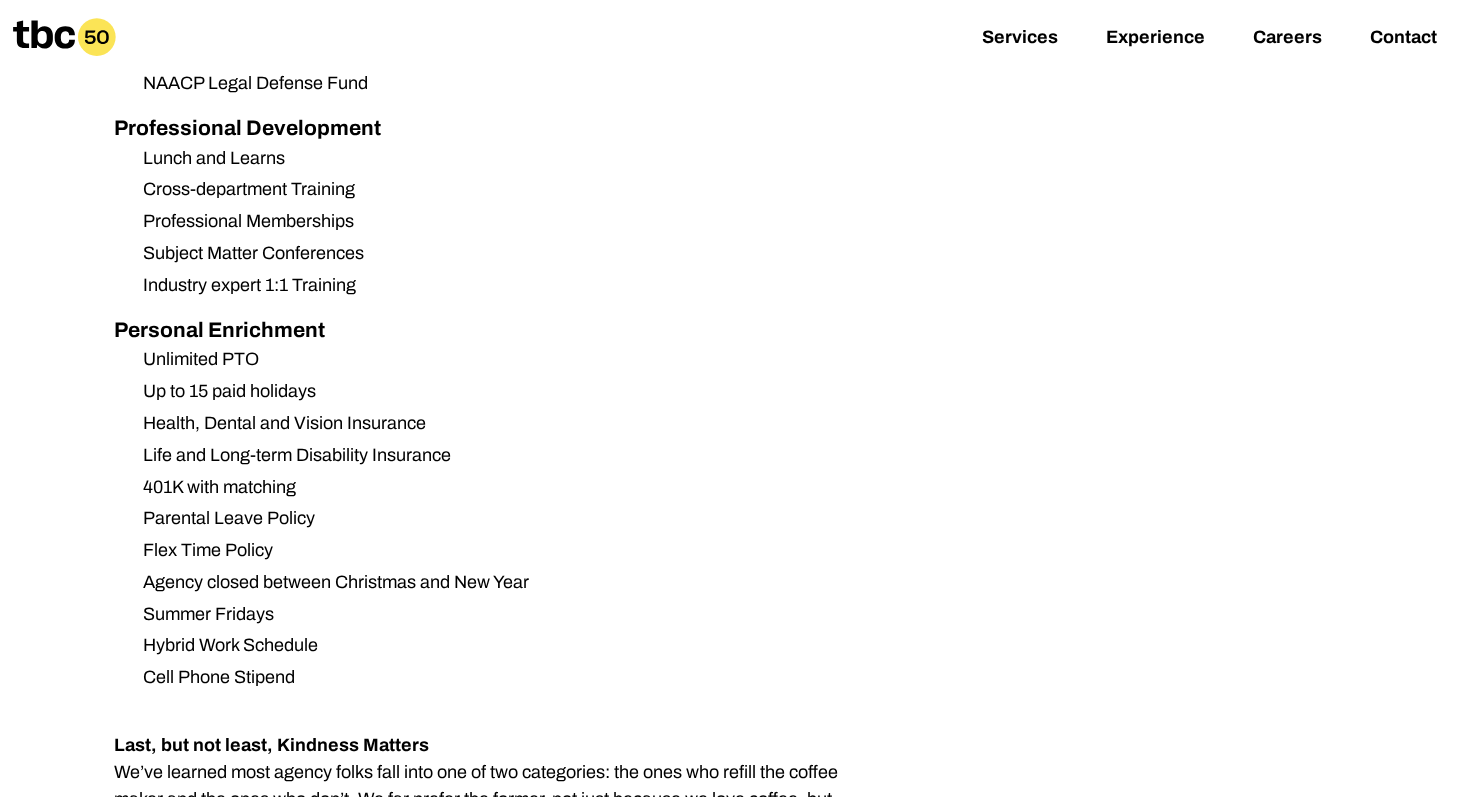 scroll, scrollTop: 2299, scrollLeft: 0, axis: vertical 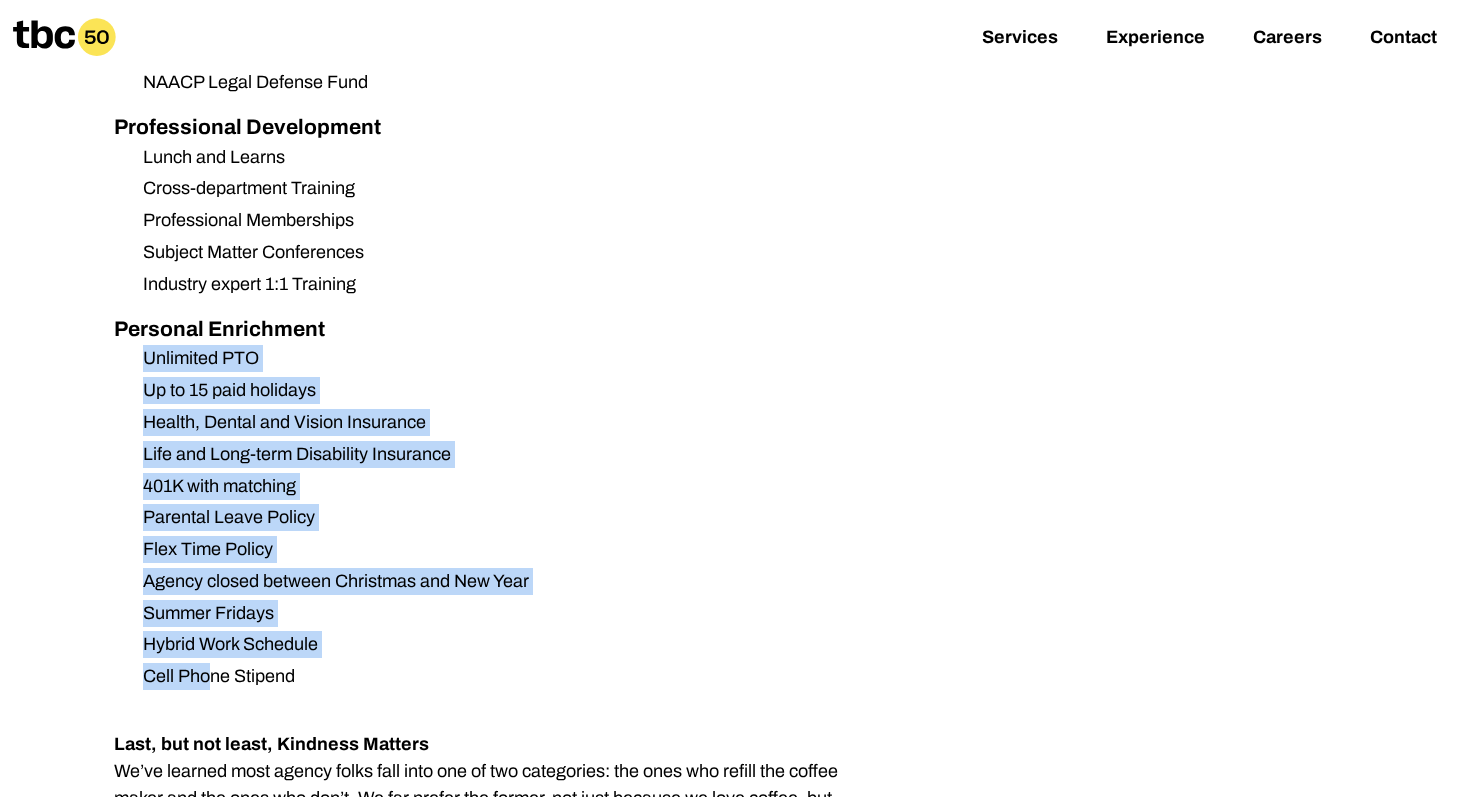 drag, startPoint x: 279, startPoint y: 691, endPoint x: 205, endPoint y: 671, distance: 76.655075 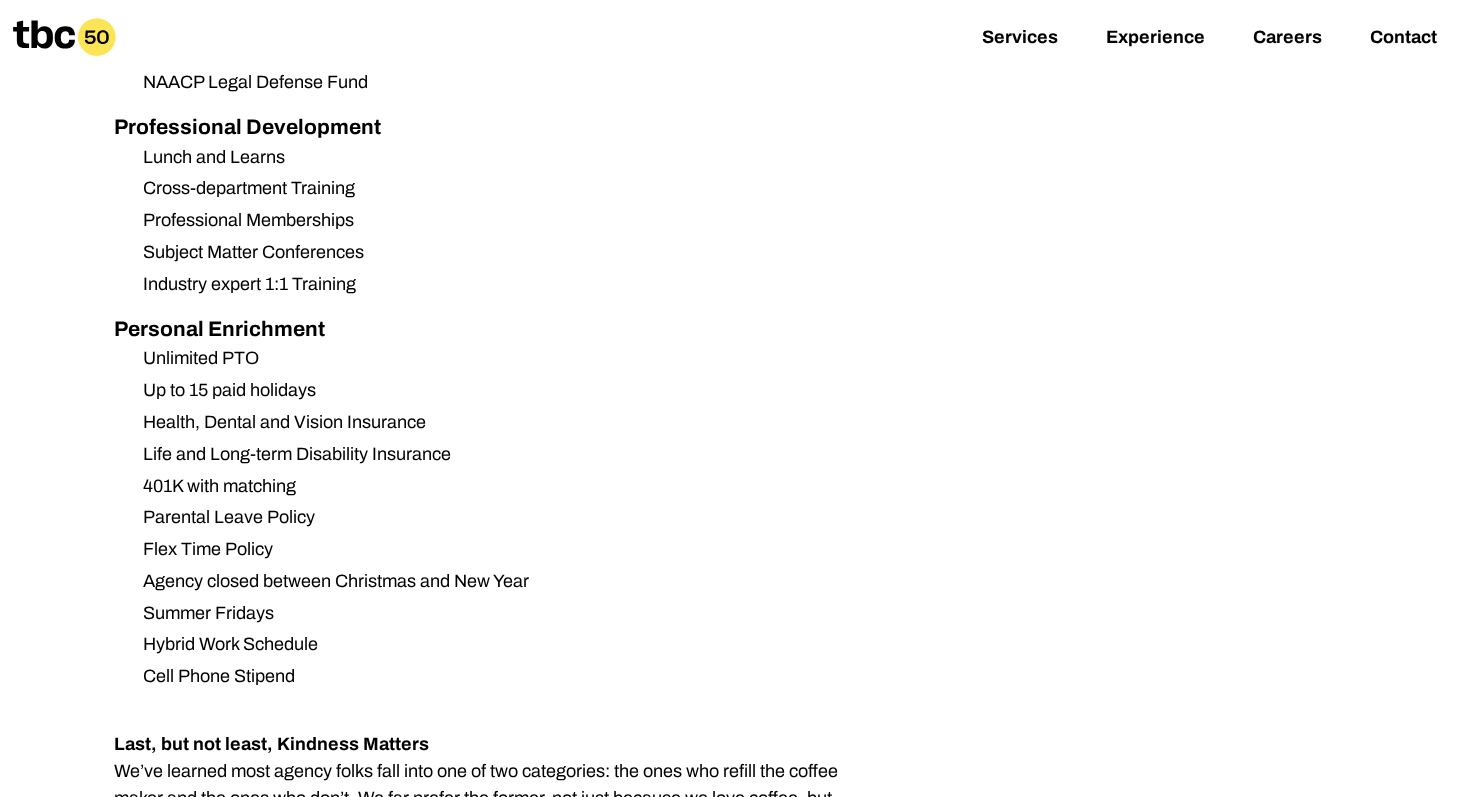 click on "Summer Fridays" at bounding box center [504, 613] 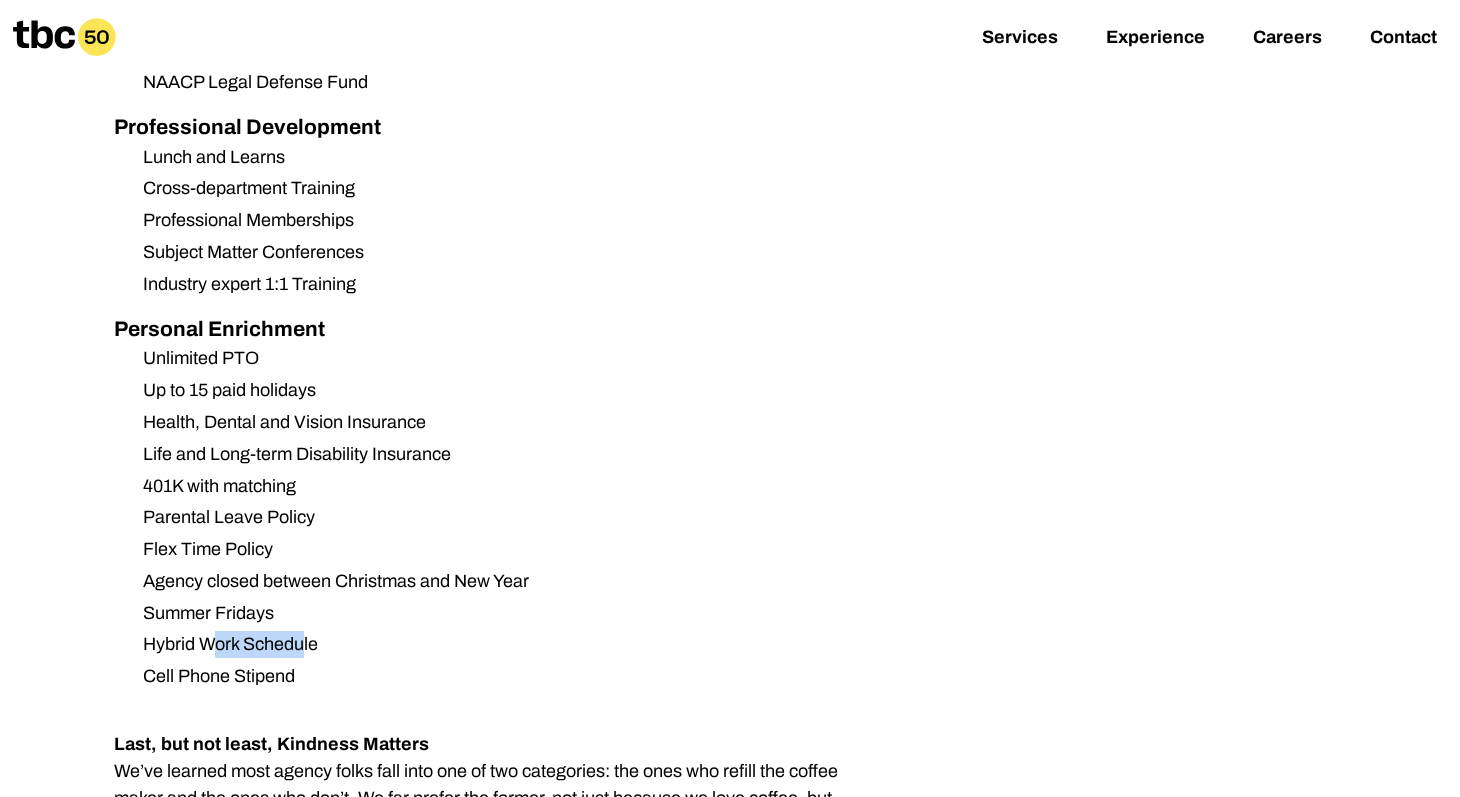 drag, startPoint x: 299, startPoint y: 649, endPoint x: 213, endPoint y: 633, distance: 87.47571 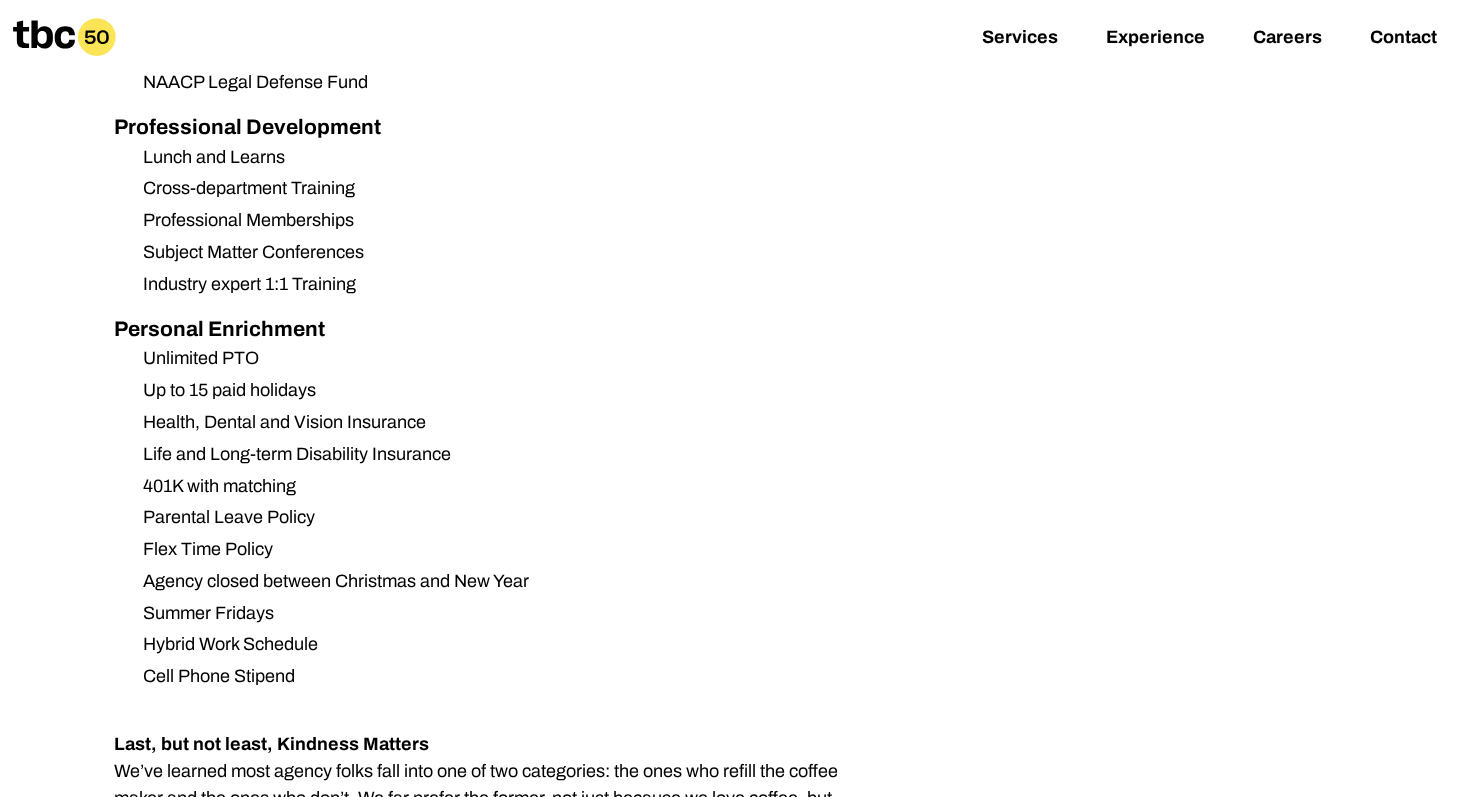 click on "Summer Fridays" at bounding box center [504, 613] 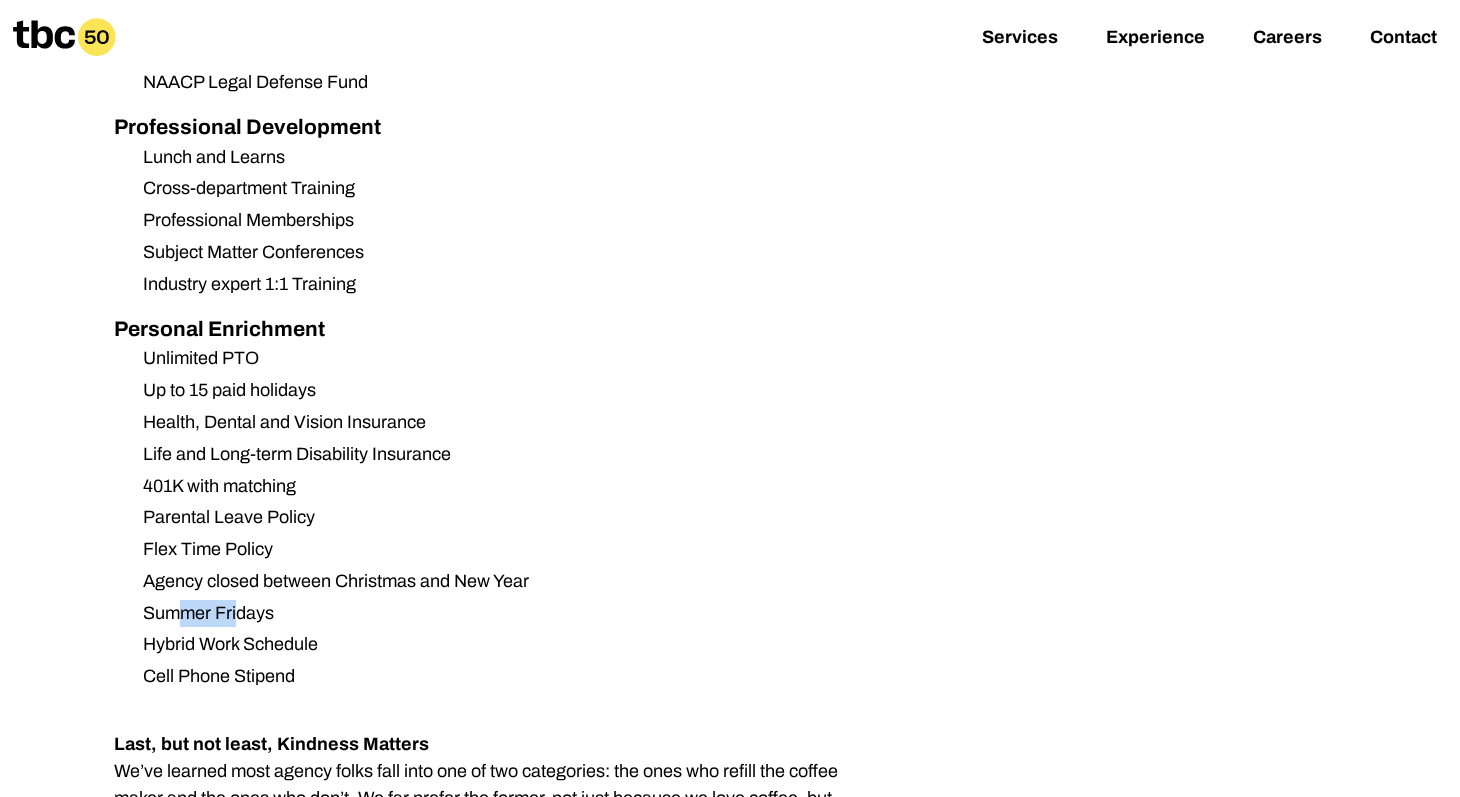 drag, startPoint x: 237, startPoint y: 607, endPoint x: 176, endPoint y: 606, distance: 61.008198 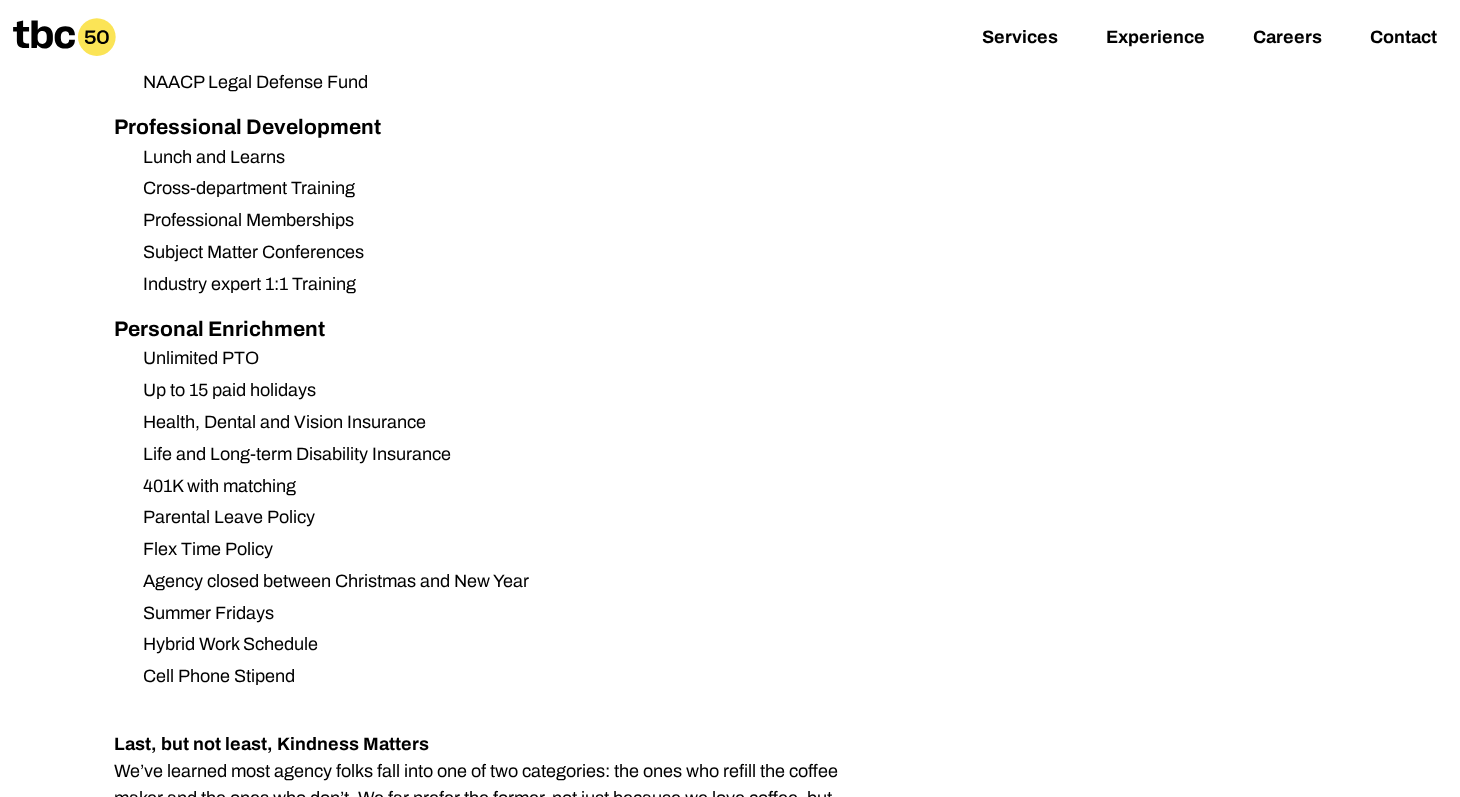 click on "Summer Fridays" at bounding box center [504, 613] 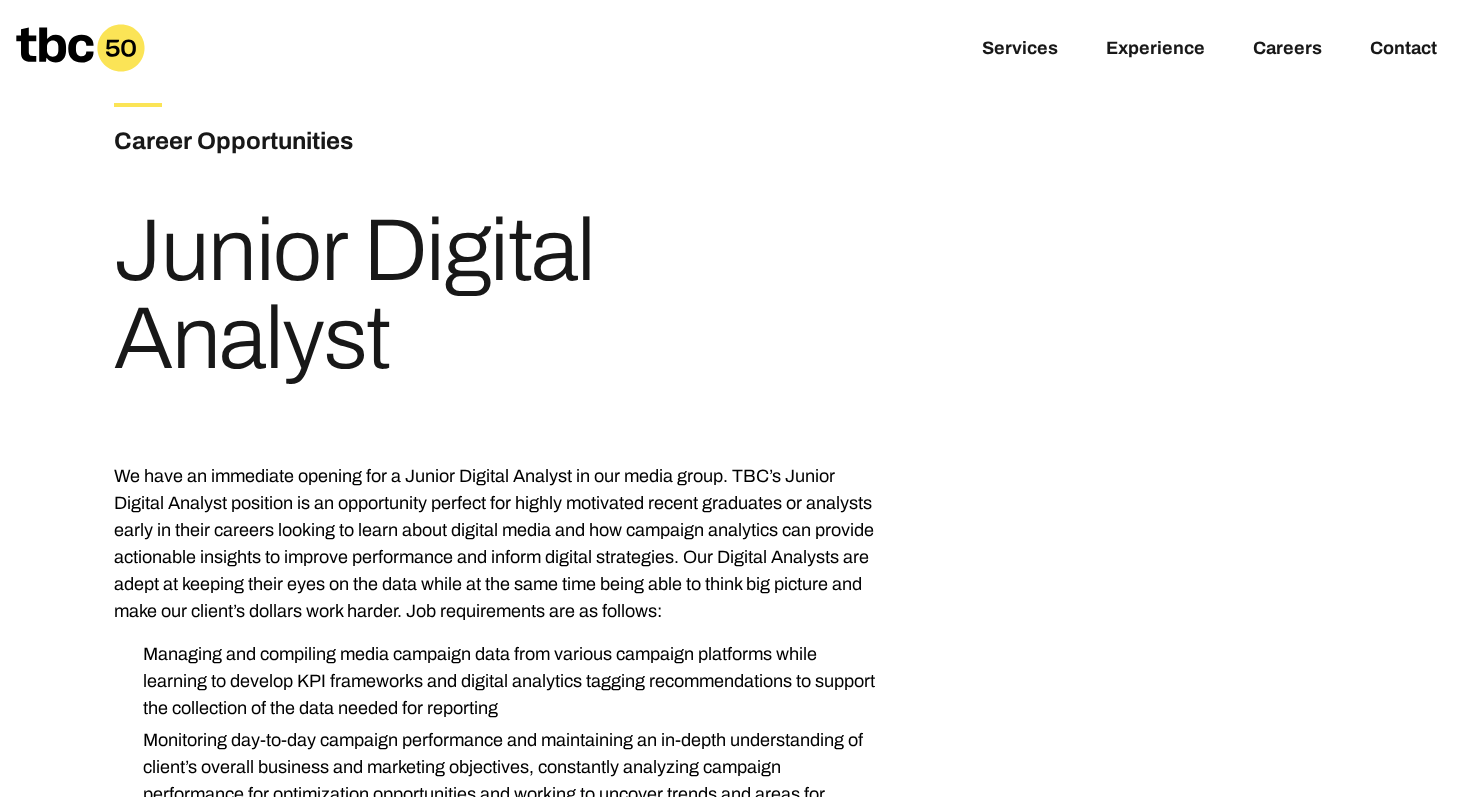 scroll, scrollTop: 0, scrollLeft: 0, axis: both 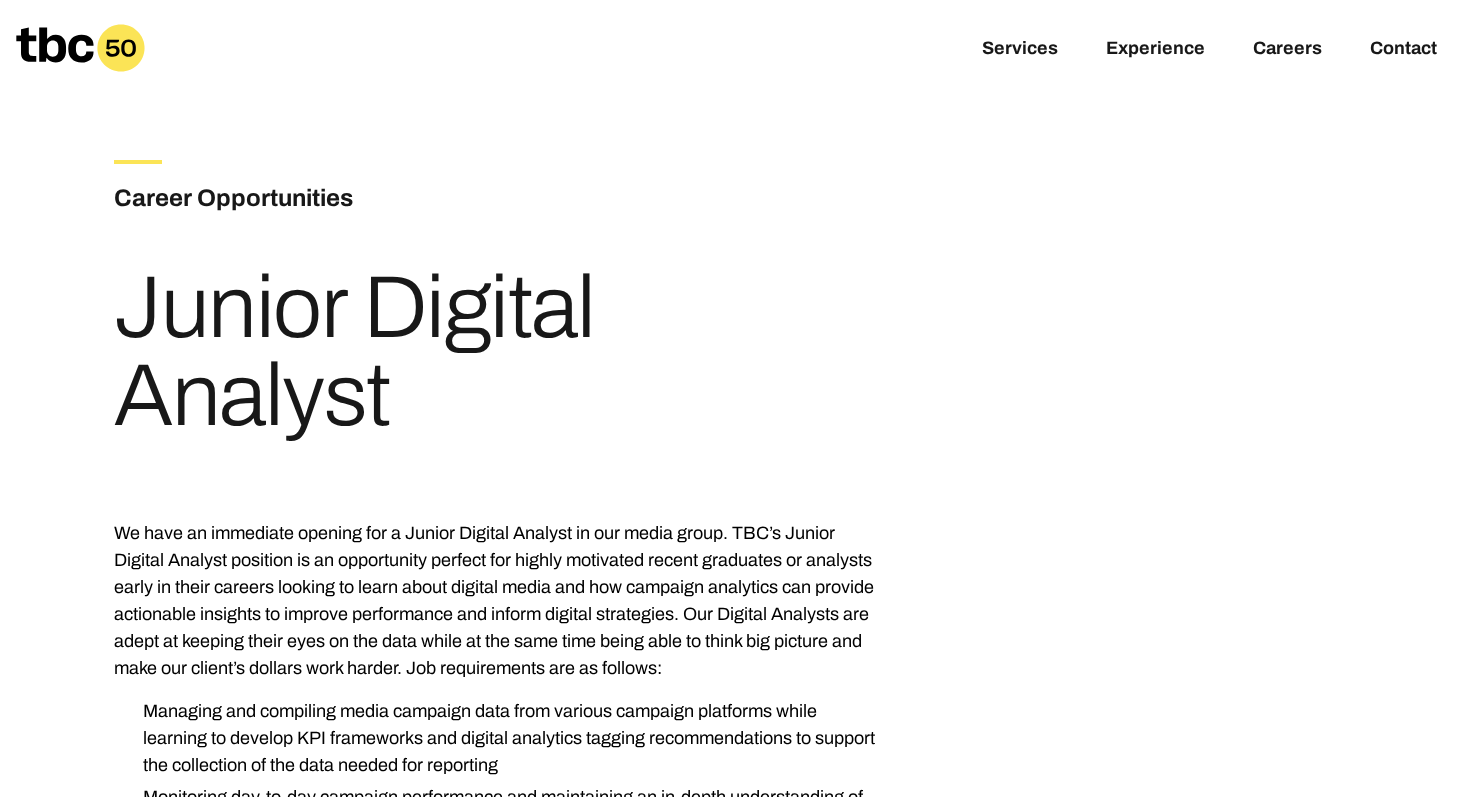 drag, startPoint x: 395, startPoint y: 387, endPoint x: 137, endPoint y: 335, distance: 263.18814 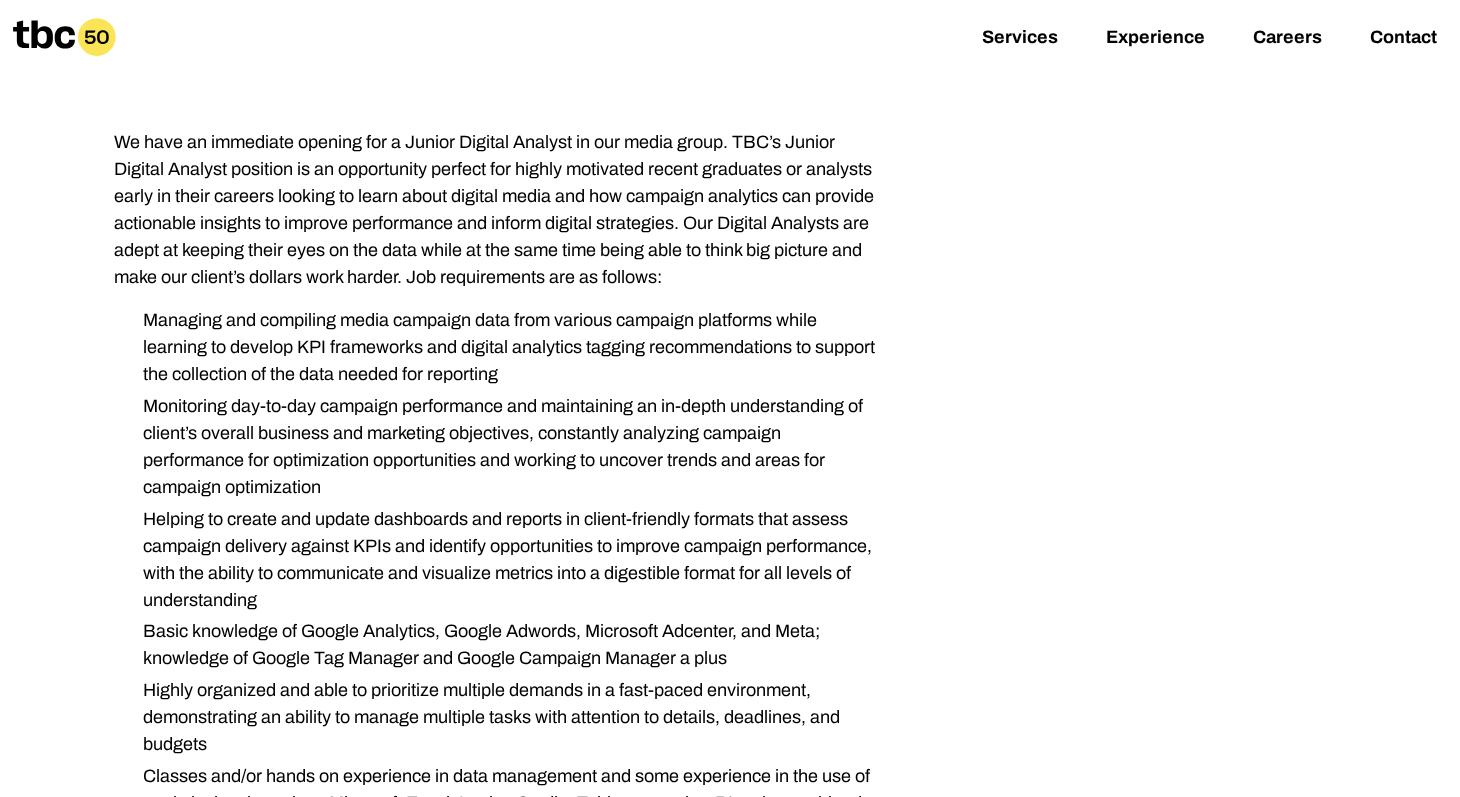 scroll, scrollTop: 562, scrollLeft: 0, axis: vertical 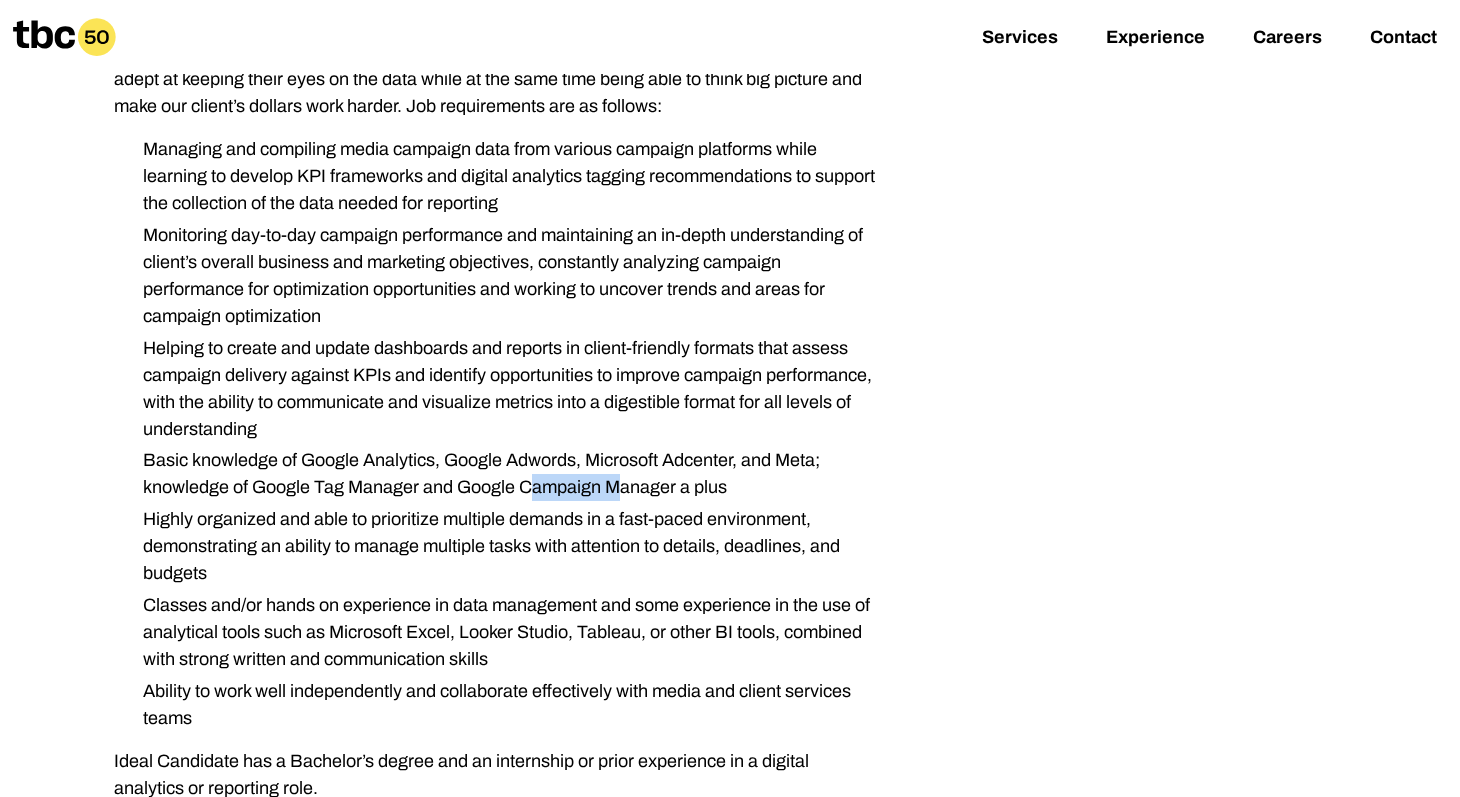 drag, startPoint x: 624, startPoint y: 500, endPoint x: 535, endPoint y: 480, distance: 91.21951 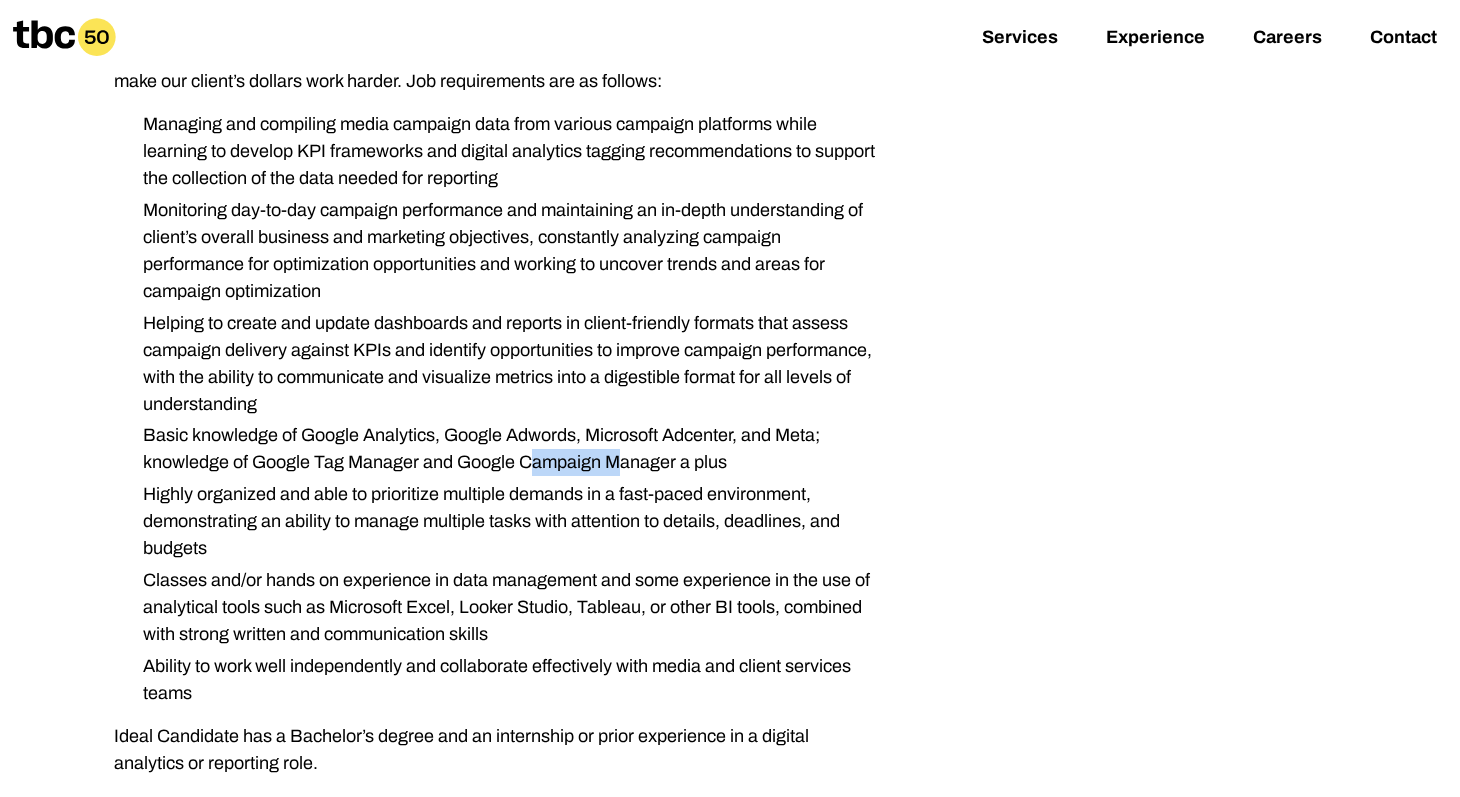 scroll, scrollTop: 588, scrollLeft: 0, axis: vertical 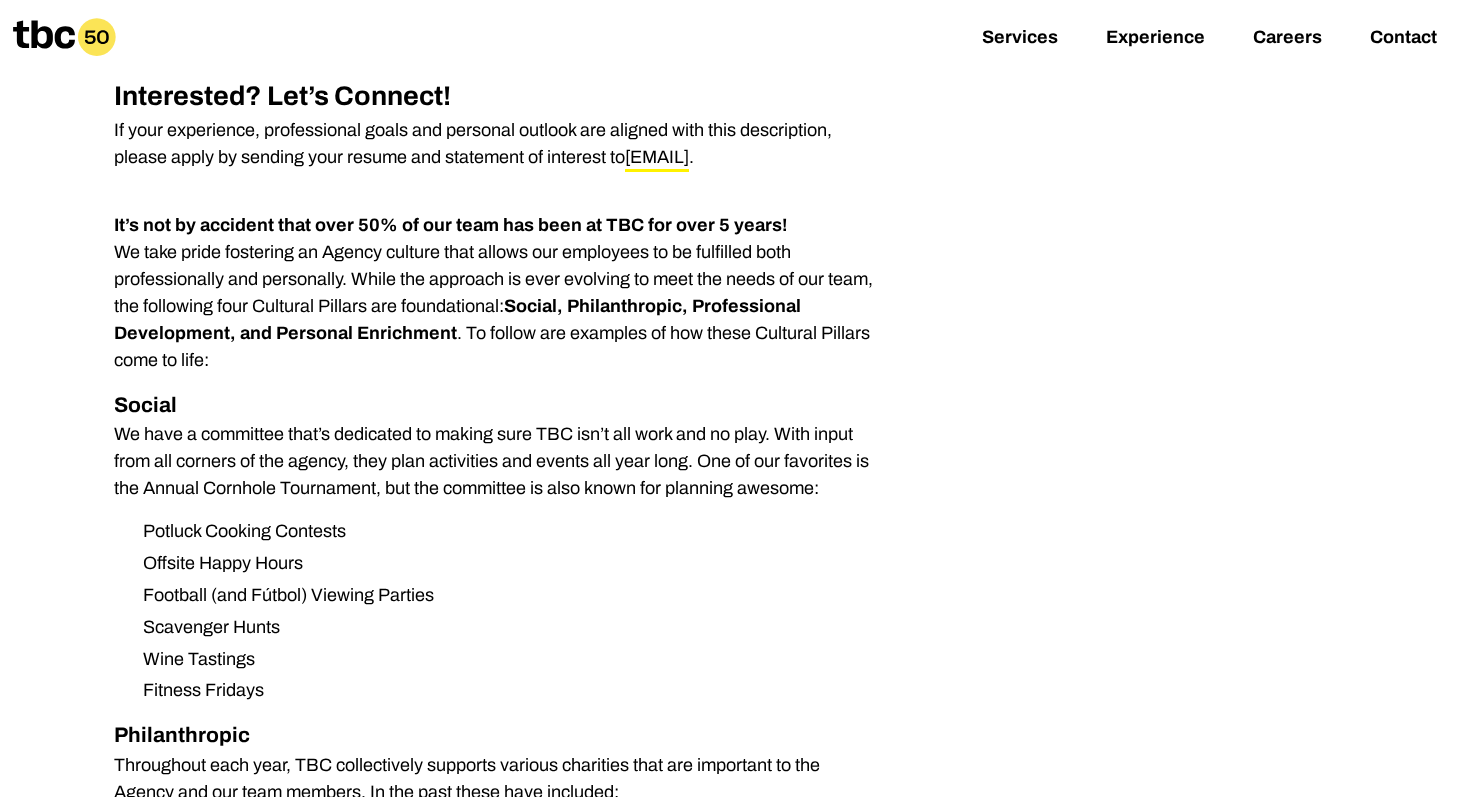 click on "We have a committee that’s dedicated to making sure TBC isn’t all work and
no play. With input from all corners of the agency, they plan activities
and events all year long. One of our favorites is the Annual Cornhole
Tournament, but the committee is also known for planning awesome:" at bounding box center [498, 461] 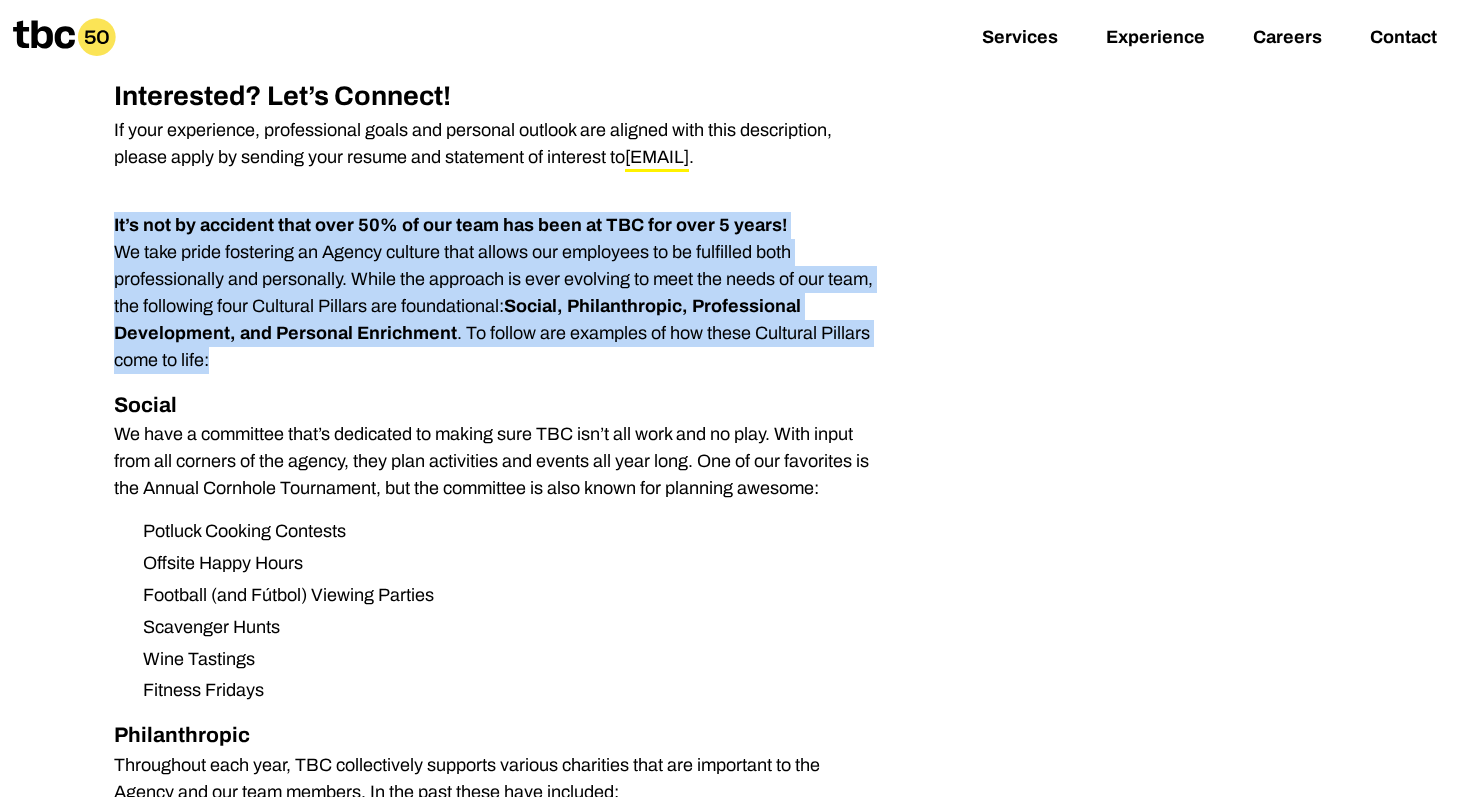 copy on "It’s not by accident that over 50% of our team has been at TBC for over 5
years!  We take pride fostering an Agency culture that allows our employees to
be fulfilled both professionally and personally. While the approach is
ever evolving to meet the needs of our team, the following four Cultural
Pillars are foundational:
Social, Philanthropic, Professional Development, and Personal
Enrichment . To follow are examples of how these Cultural Pillars come to life:" 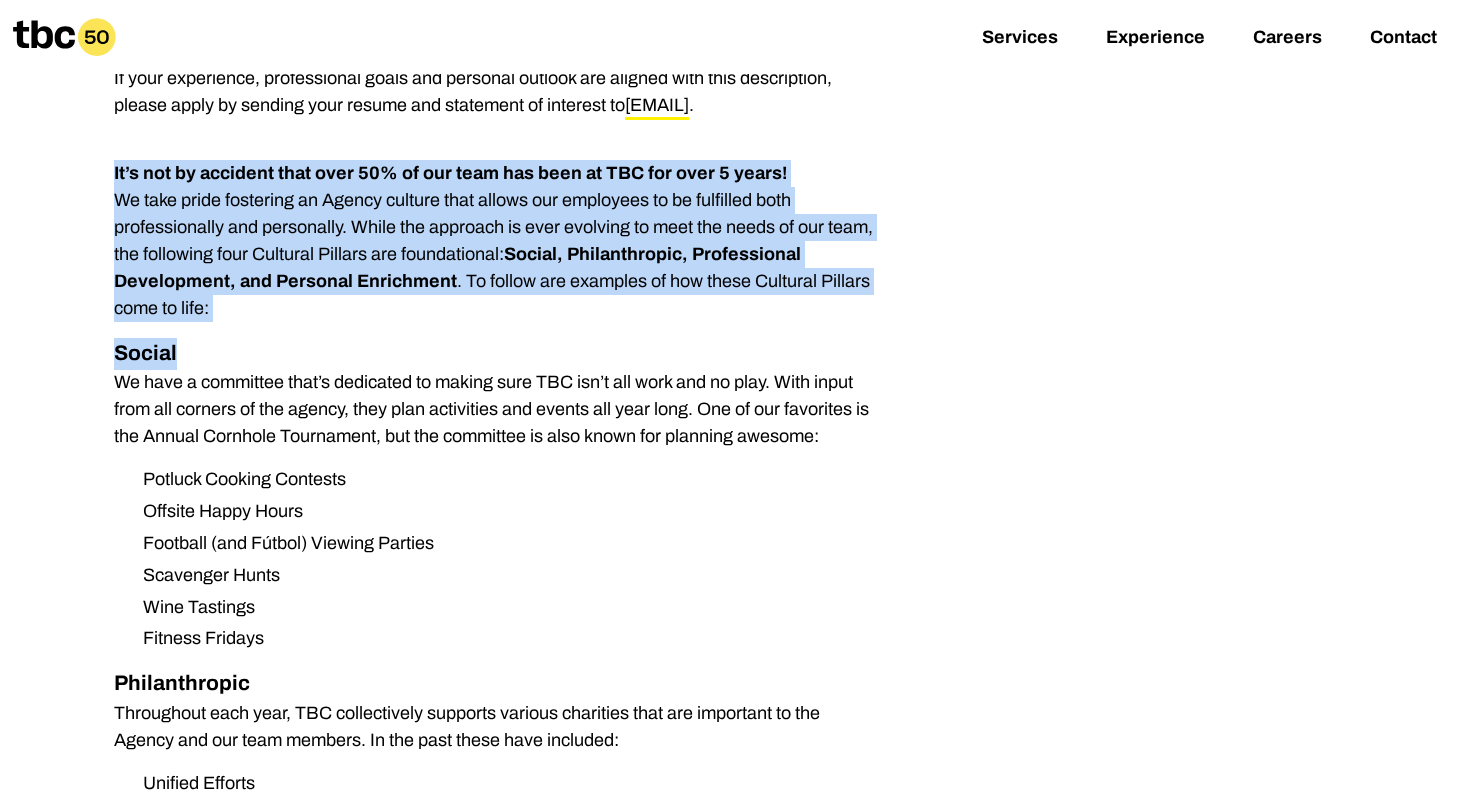 scroll, scrollTop: 1713, scrollLeft: 0, axis: vertical 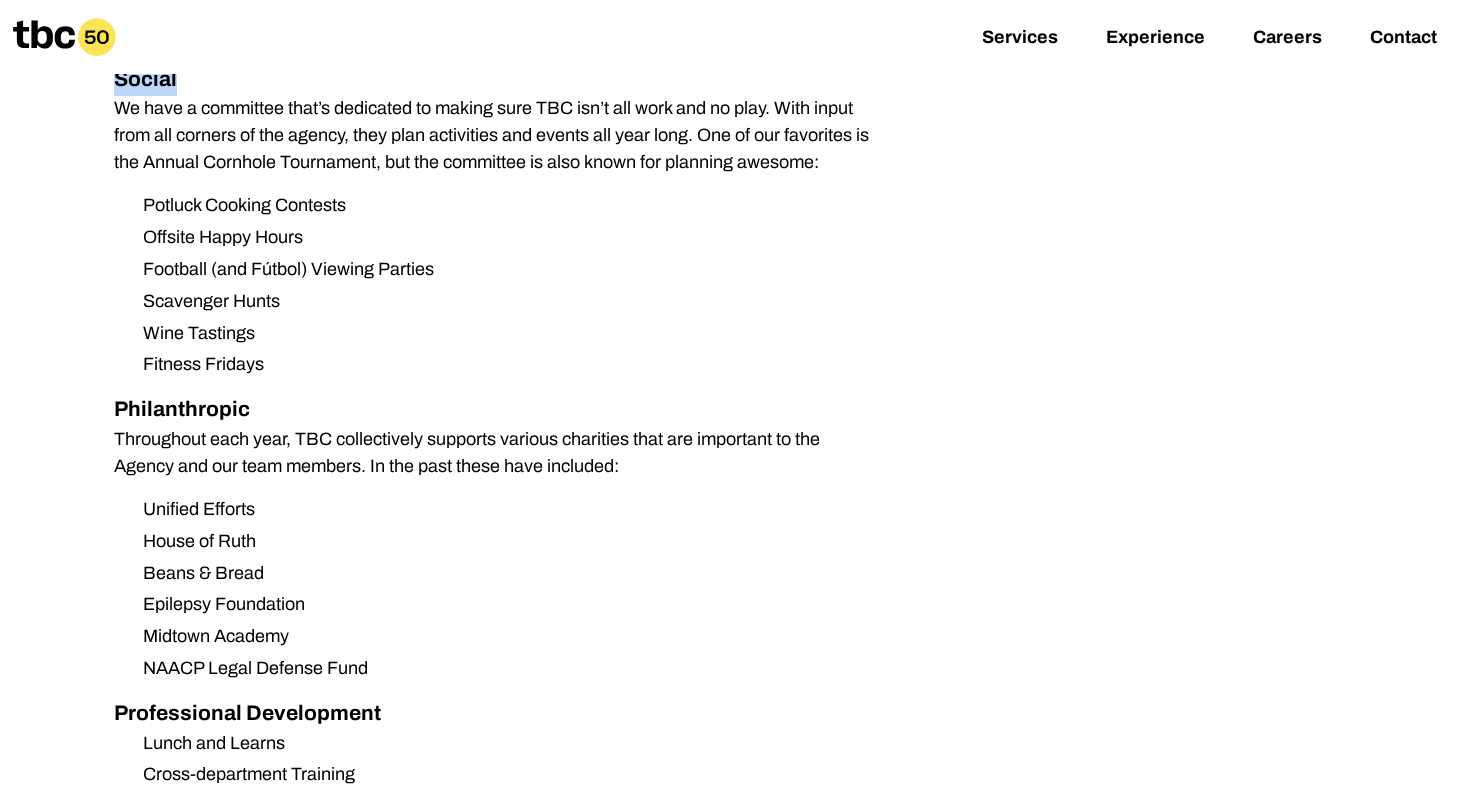 copy on "It’s not by accident that over 50% of our team has been at TBC for over 5
years!  We take pride fostering an Agency culture that allows our employees to
be fulfilled both professionally and personally. While the approach is
ever evolving to meet the needs of our team, the following four Cultural
Pillars are foundational:
Social, Philanthropic, Professional Development, and Personal
Enrichment . To follow are examples of how these Cultural Pillars come to life:
Social
We have a committee that’s dedicated to making sure TBC isn’t all work and
no play. With input from all corners of the agency, they plan activities
and events all year long. One of our favorites is the Annual Cornhole
Tournament, but the committee is also known for planning awesome:" 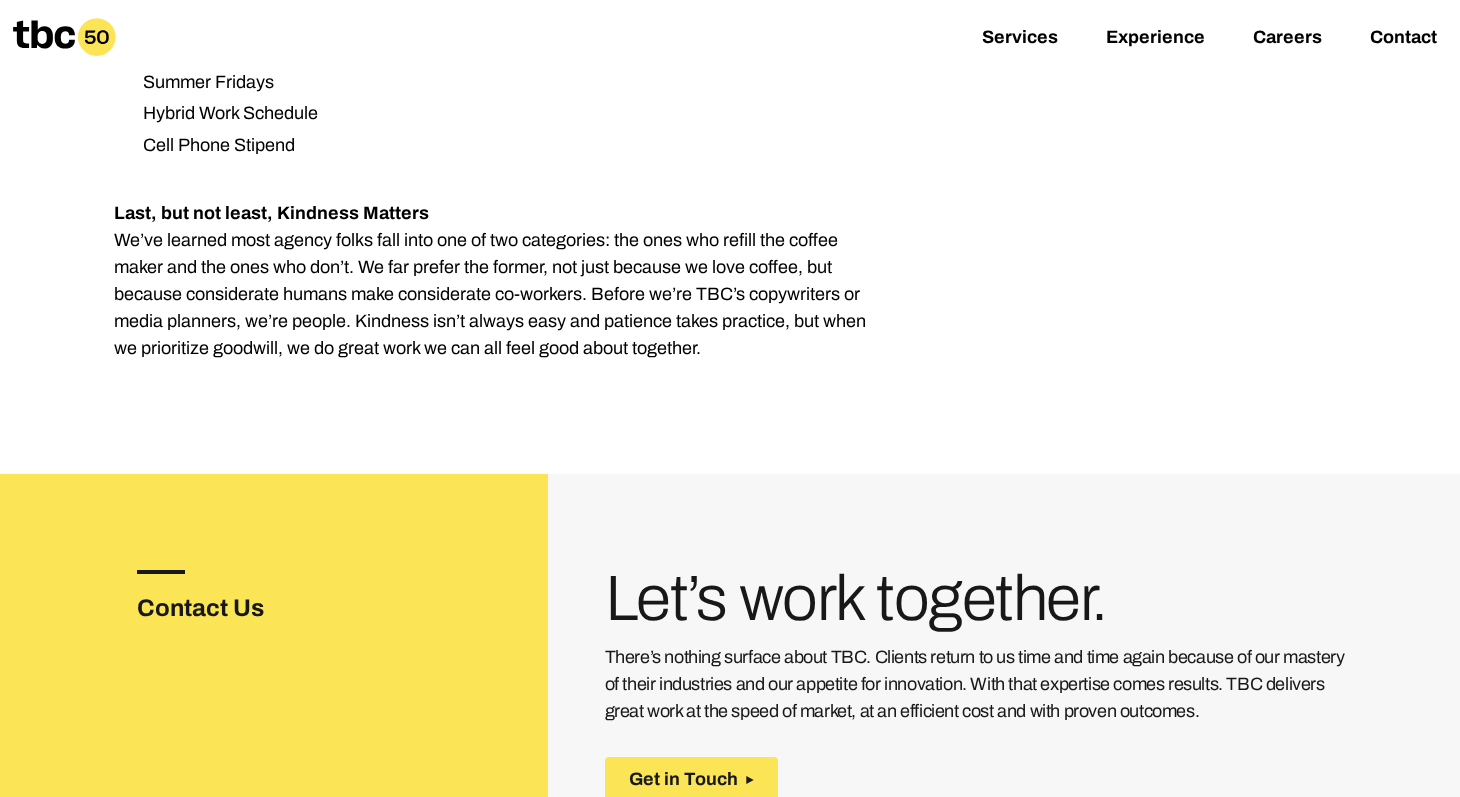 scroll, scrollTop: 2543, scrollLeft: 0, axis: vertical 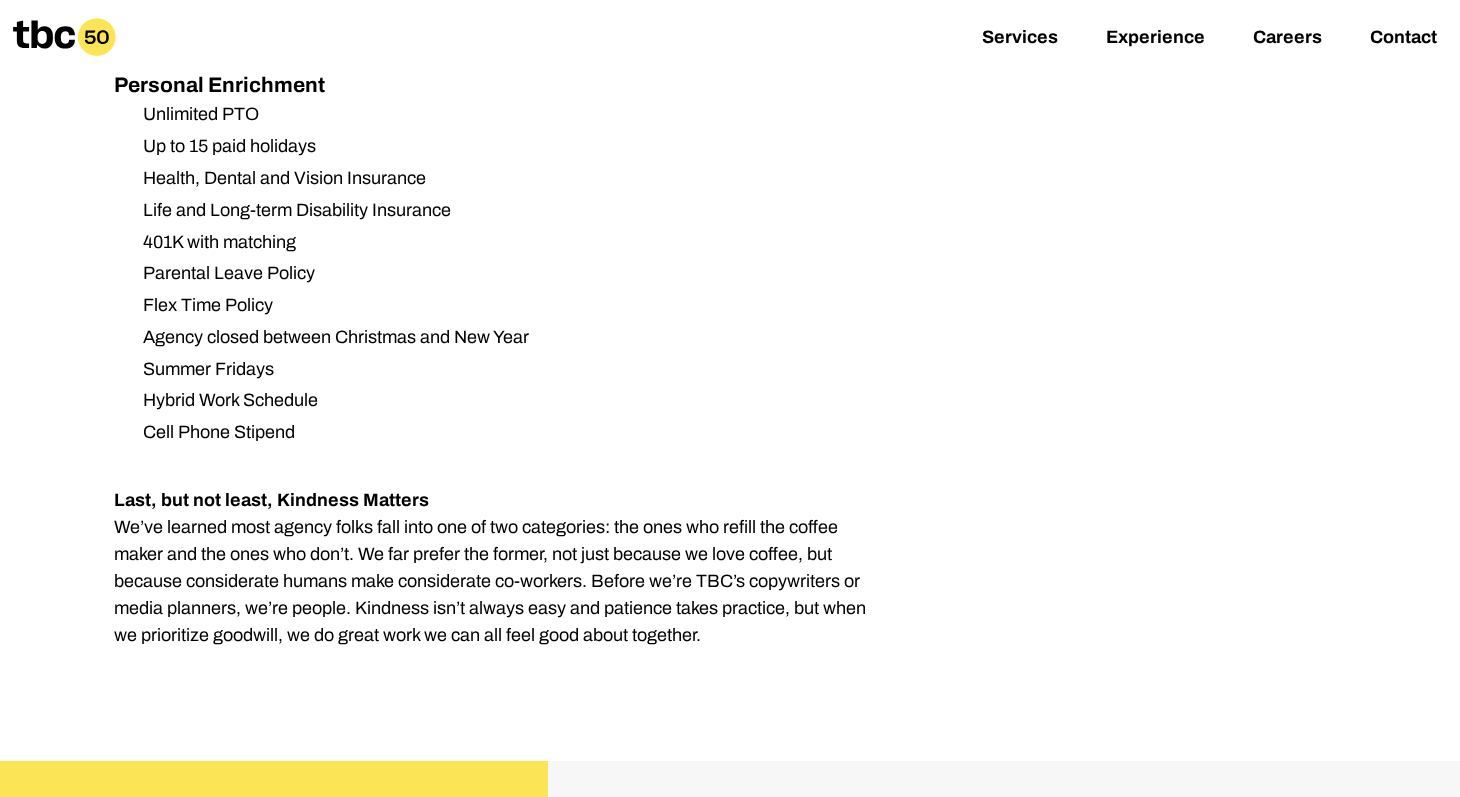 click on "Last, but not least, Kindness Matters  We’ve learned most agency folks fall into one of two categories: the ones who refill the
coffee maker and the ones who don’t. We far prefer the former, not just
because we love coffee, but because considerate humans make considerate
co-workers. Before we’re TBC’s copywriters or media planners, we’re
people. Kindness isn’t always easy and patience takes practice, but when
we prioritize goodwill, we do great work we can all feel good about
together." at bounding box center (498, 568) 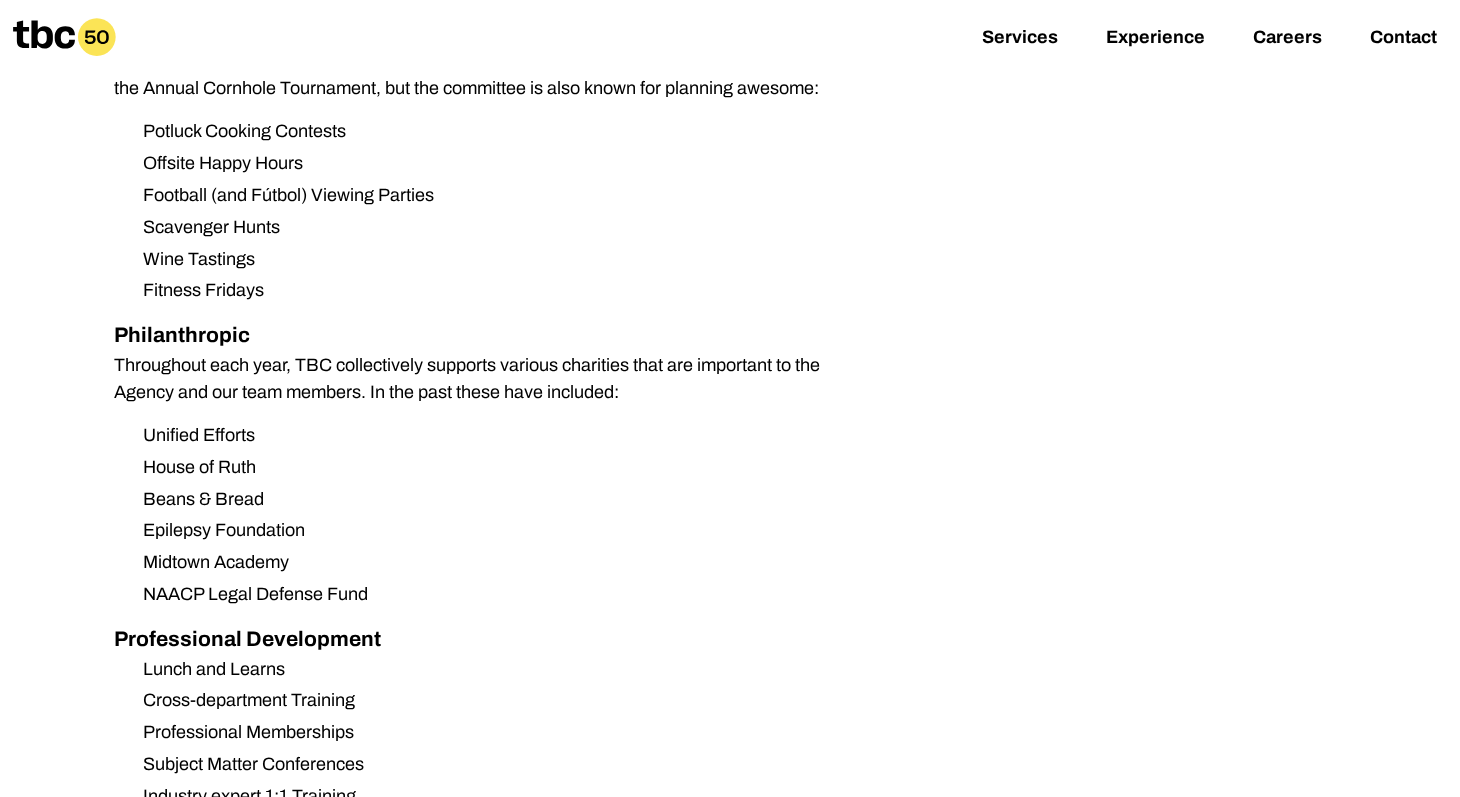 scroll, scrollTop: 1812, scrollLeft: 0, axis: vertical 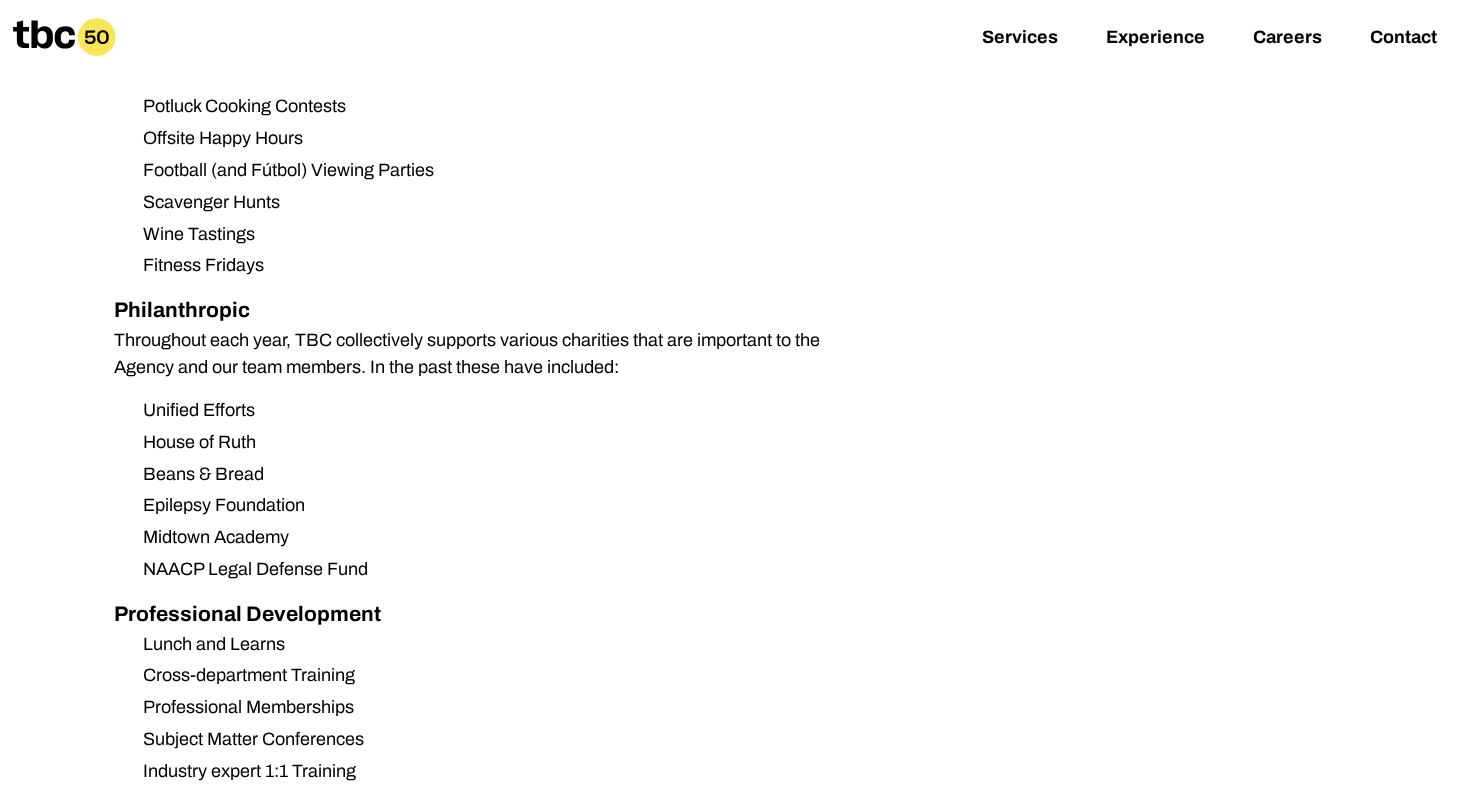 drag, startPoint x: 125, startPoint y: 309, endPoint x: 582, endPoint y: 381, distance: 462.637 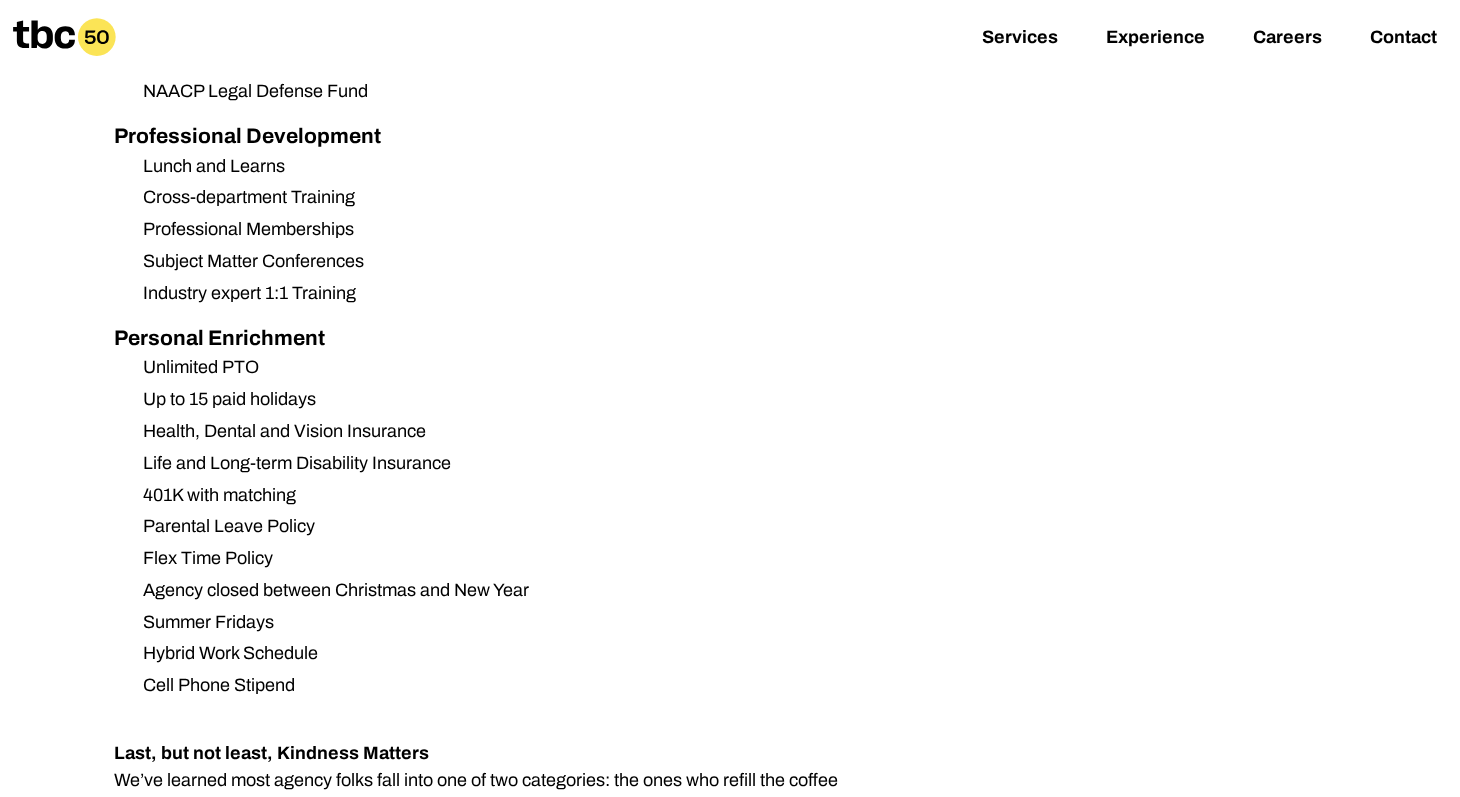 scroll, scrollTop: 2294, scrollLeft: 0, axis: vertical 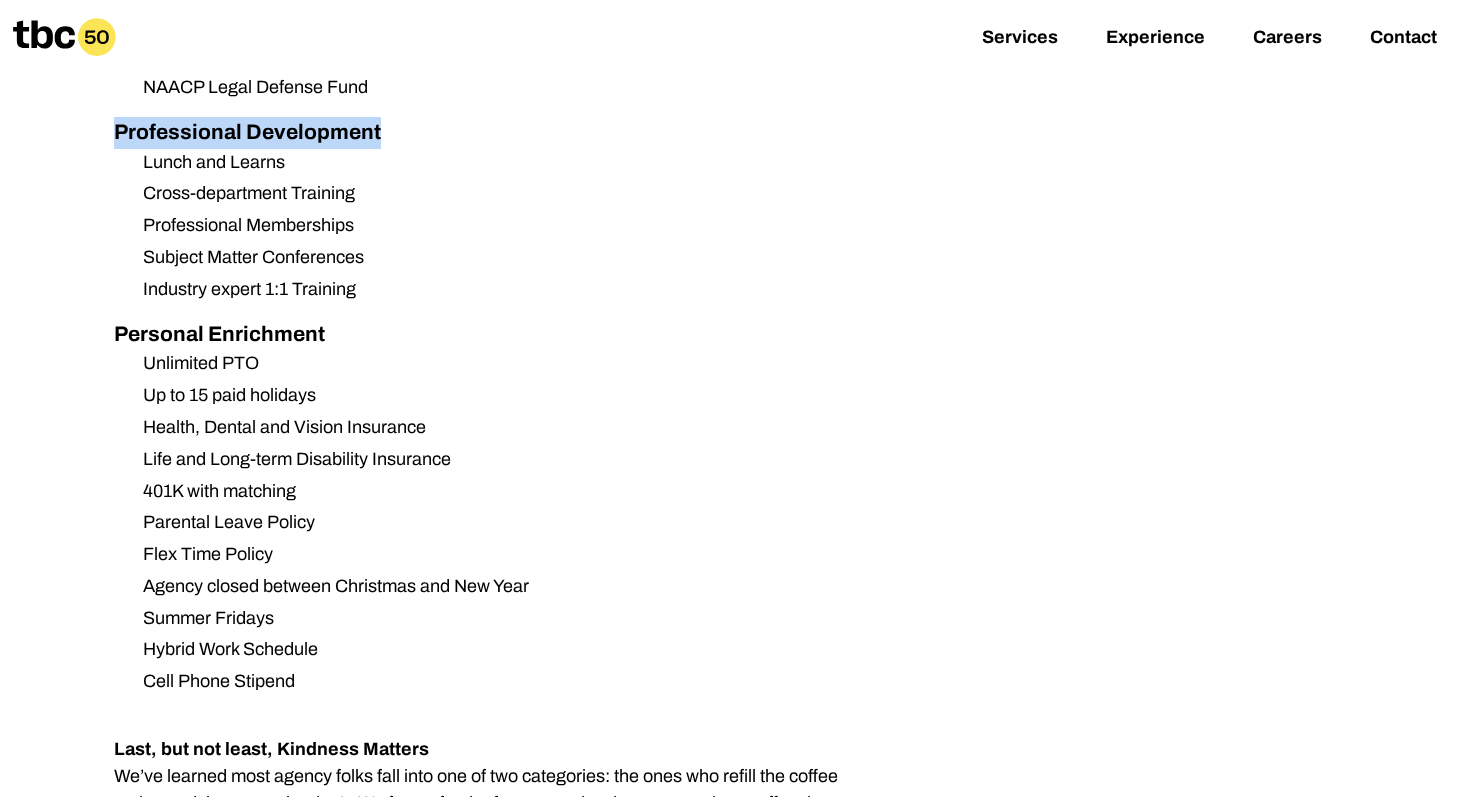 drag, startPoint x: 396, startPoint y: 132, endPoint x: 102, endPoint y: 133, distance: 294.0017 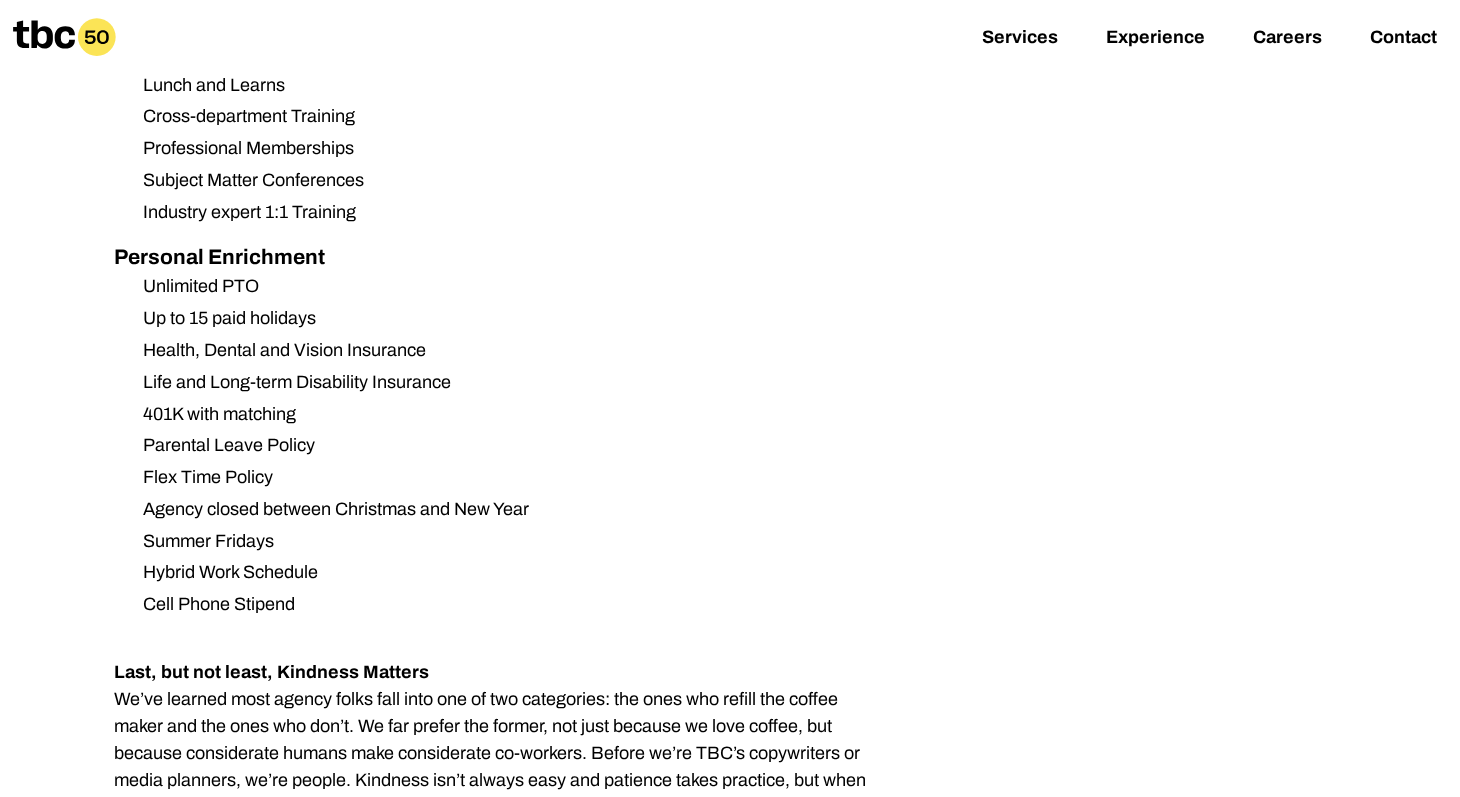 scroll, scrollTop: 2659, scrollLeft: 0, axis: vertical 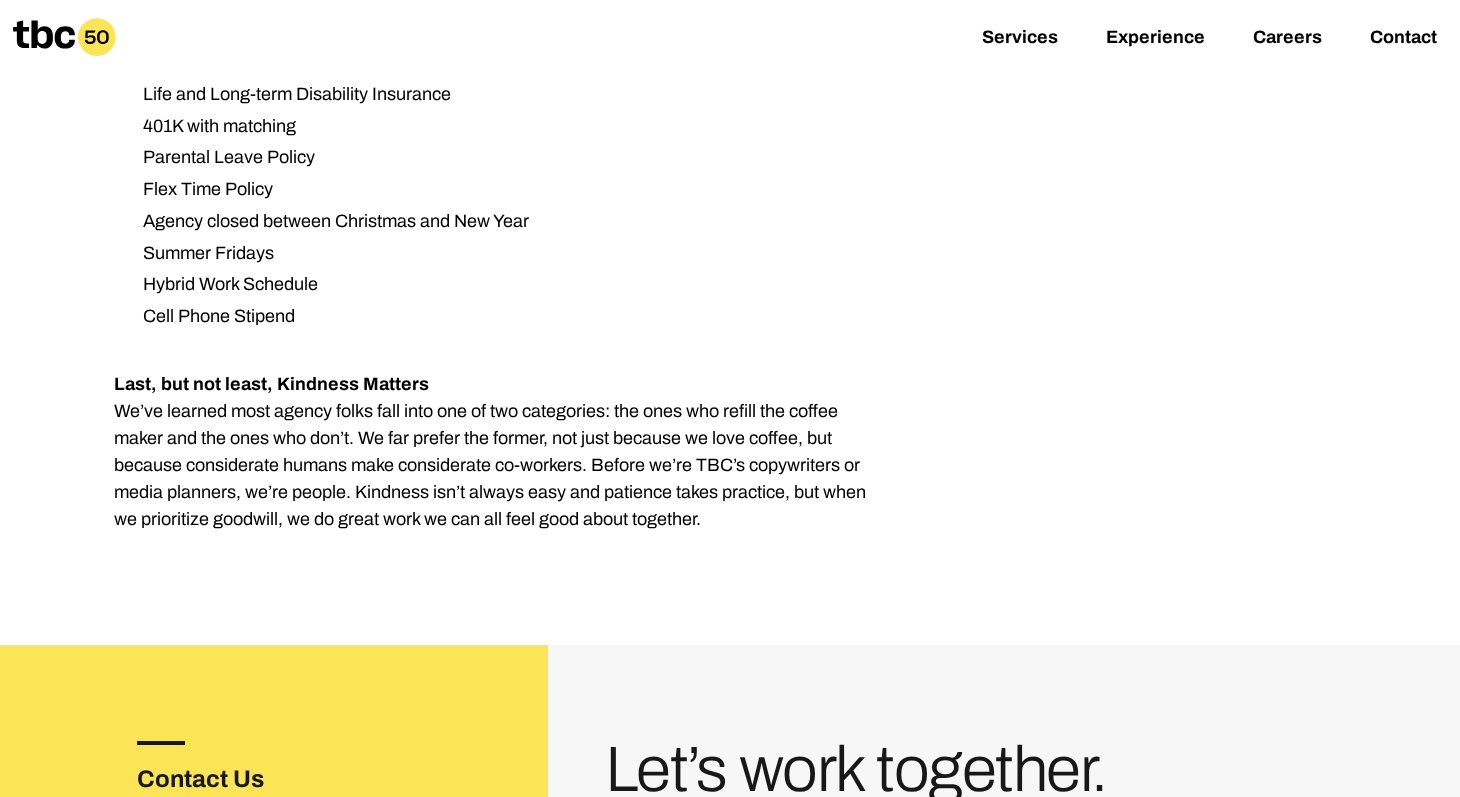click on "Last, but not least, Kindness Matters" at bounding box center [271, 384] 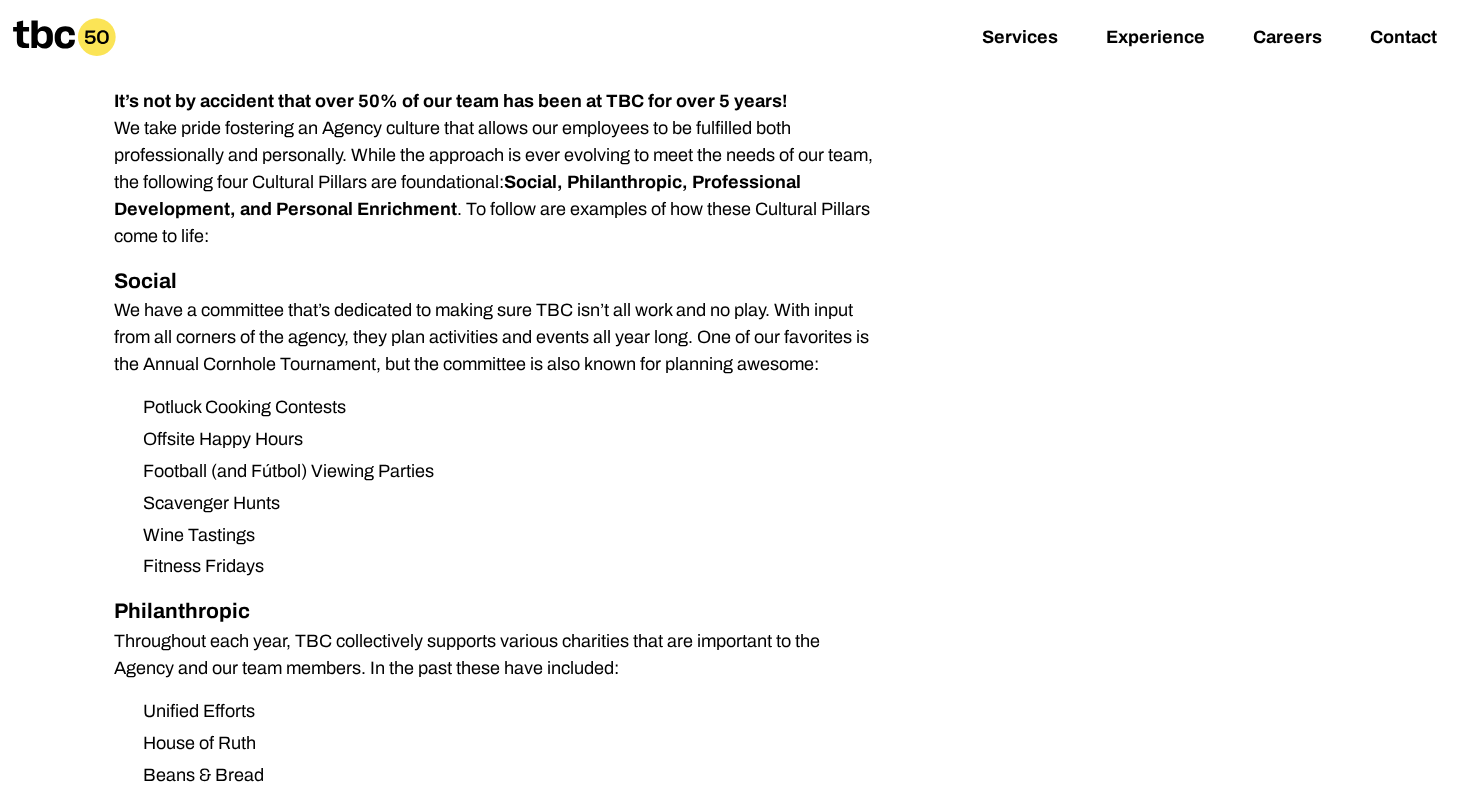 scroll, scrollTop: 1519, scrollLeft: 0, axis: vertical 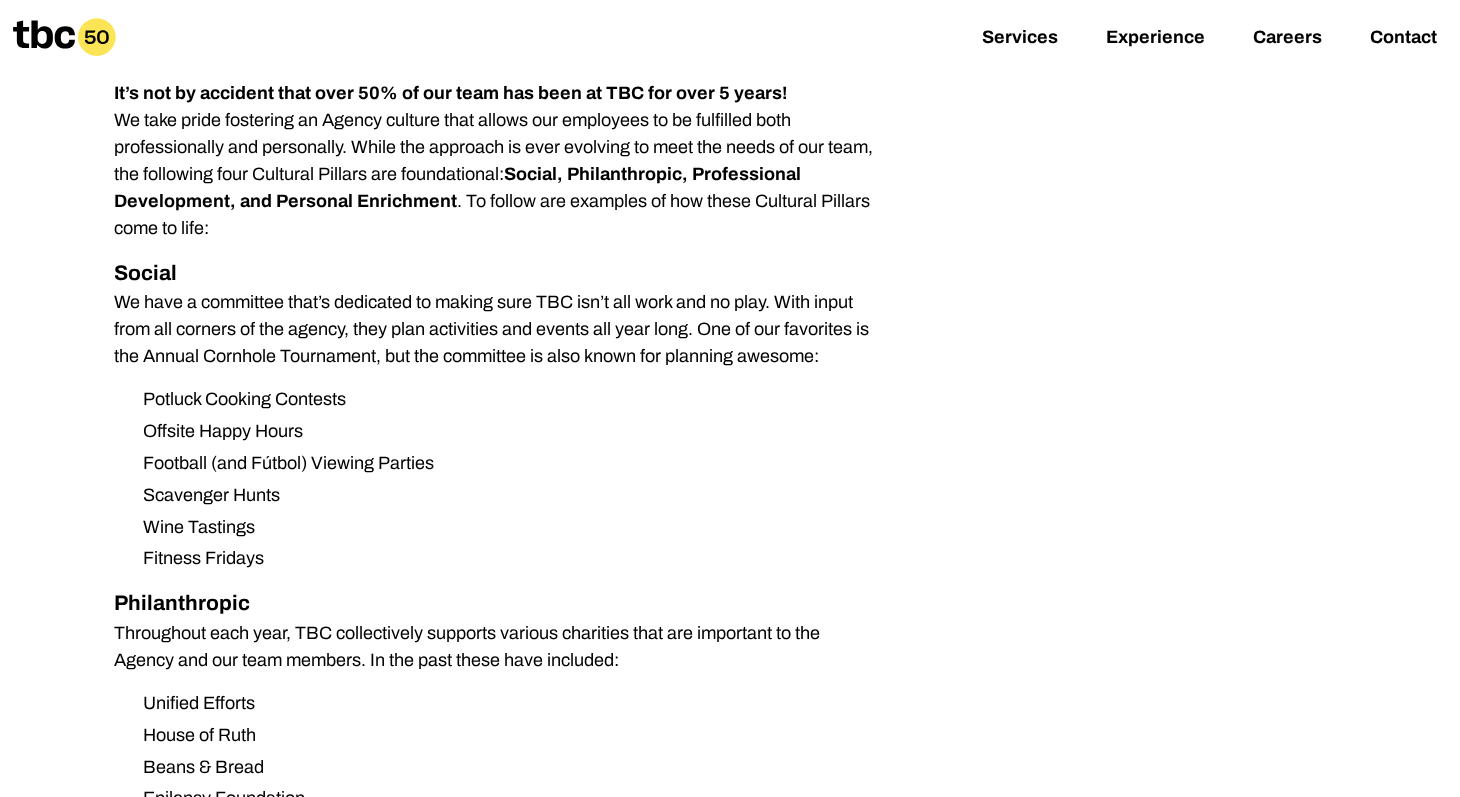 click on "Potluck Cooking Contests" at bounding box center (504, 399) 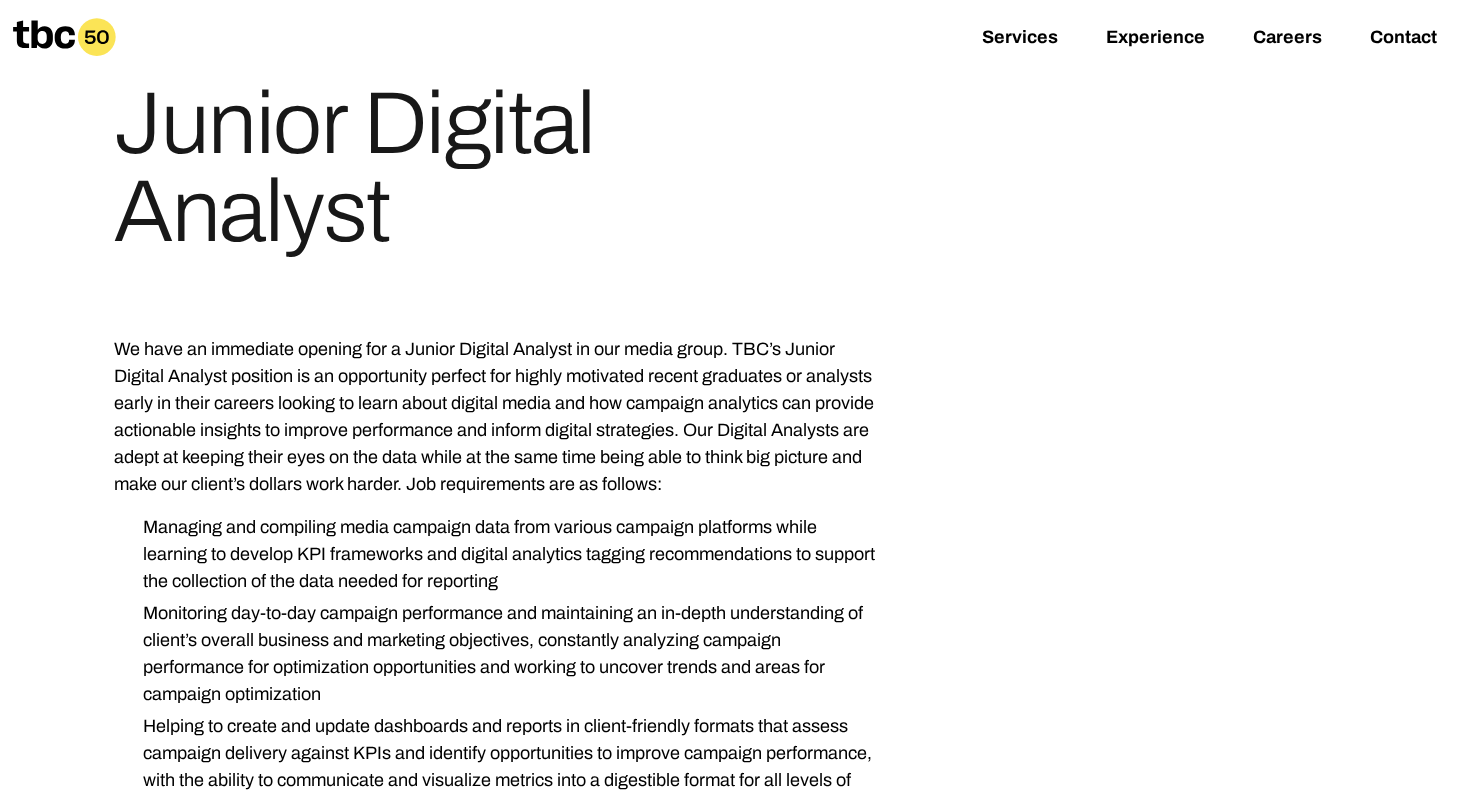 scroll, scrollTop: 0, scrollLeft: 0, axis: both 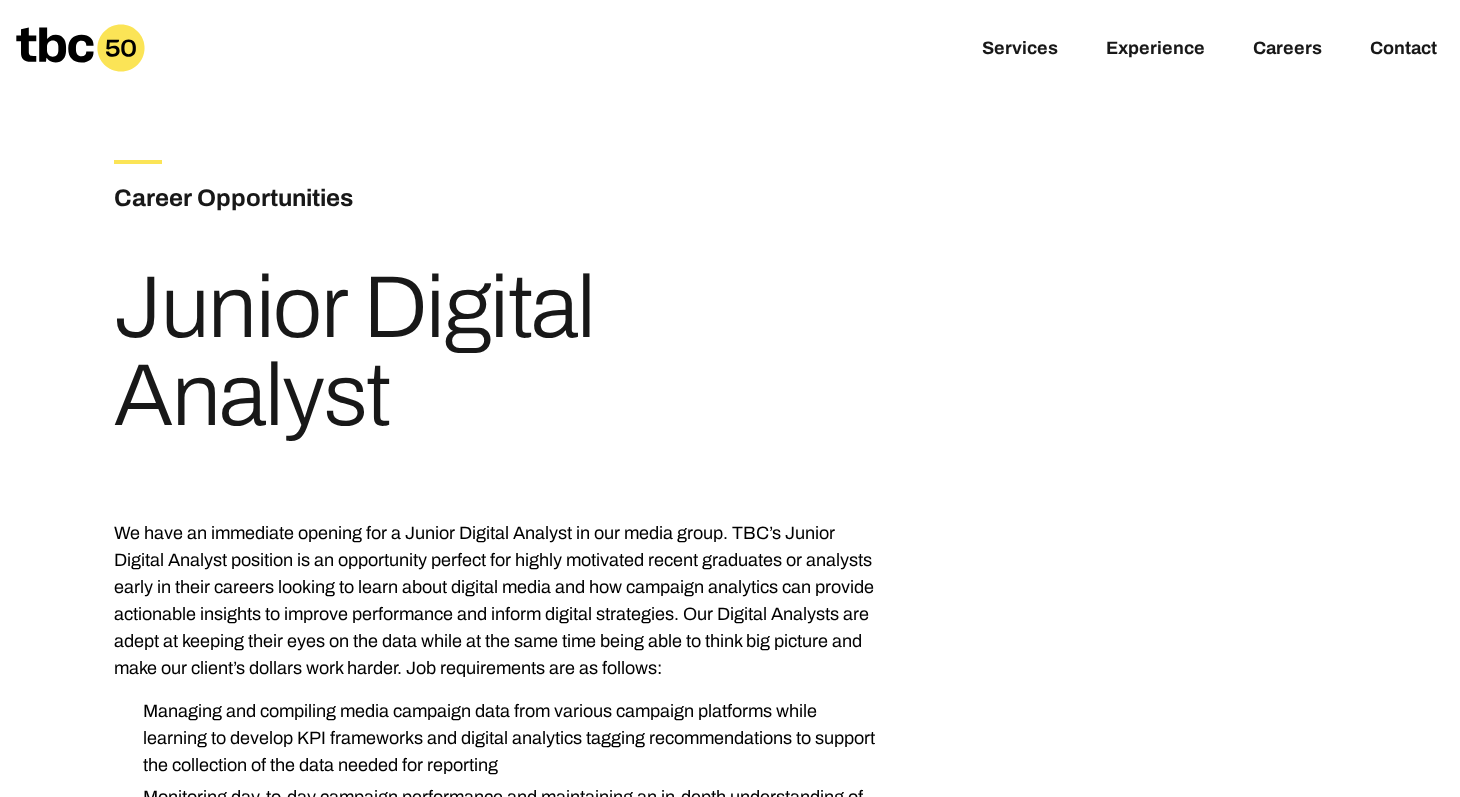 drag, startPoint x: 385, startPoint y: 390, endPoint x: 131, endPoint y: 328, distance: 261.45746 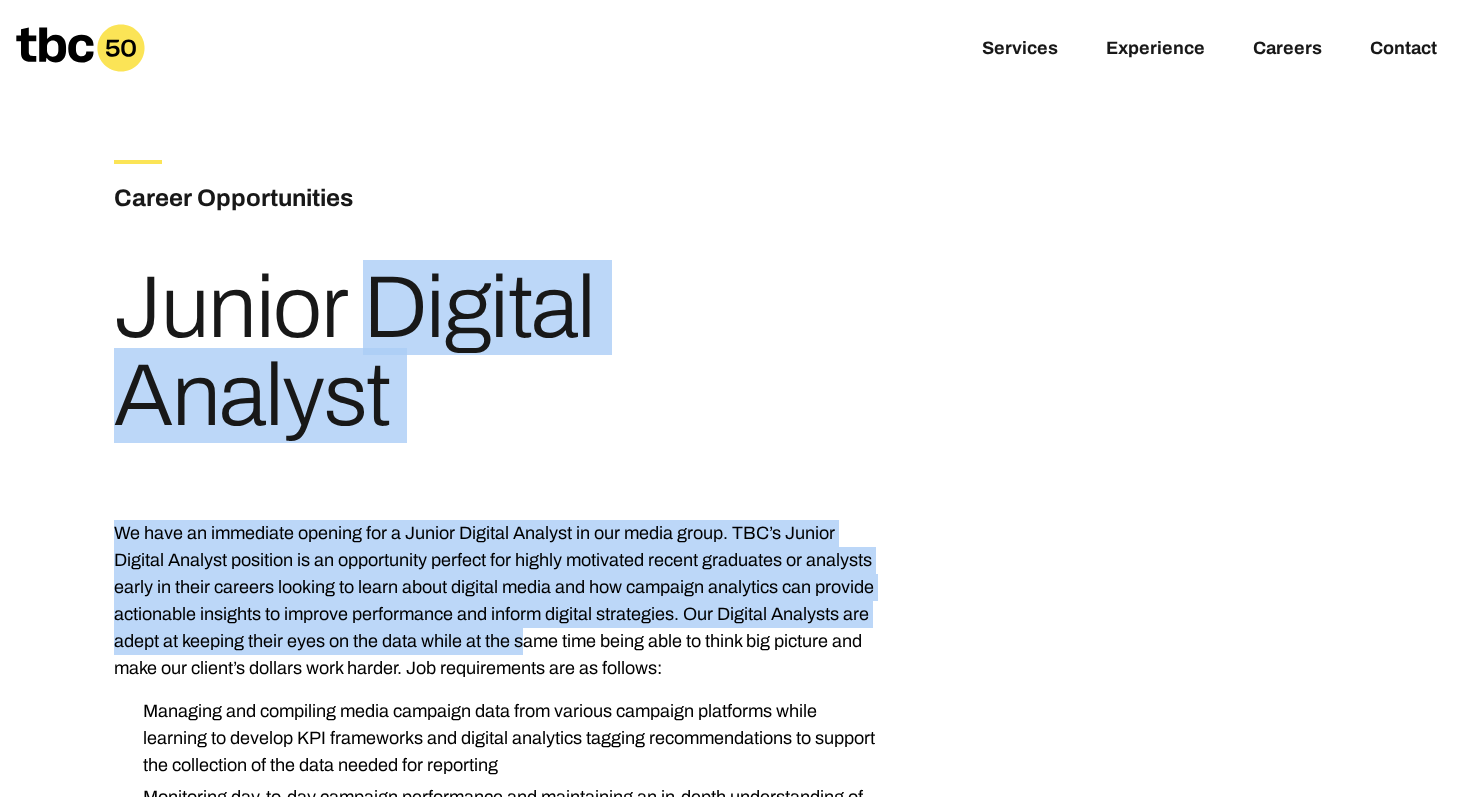 drag, startPoint x: 127, startPoint y: 314, endPoint x: 522, endPoint y: 631, distance: 506.4721 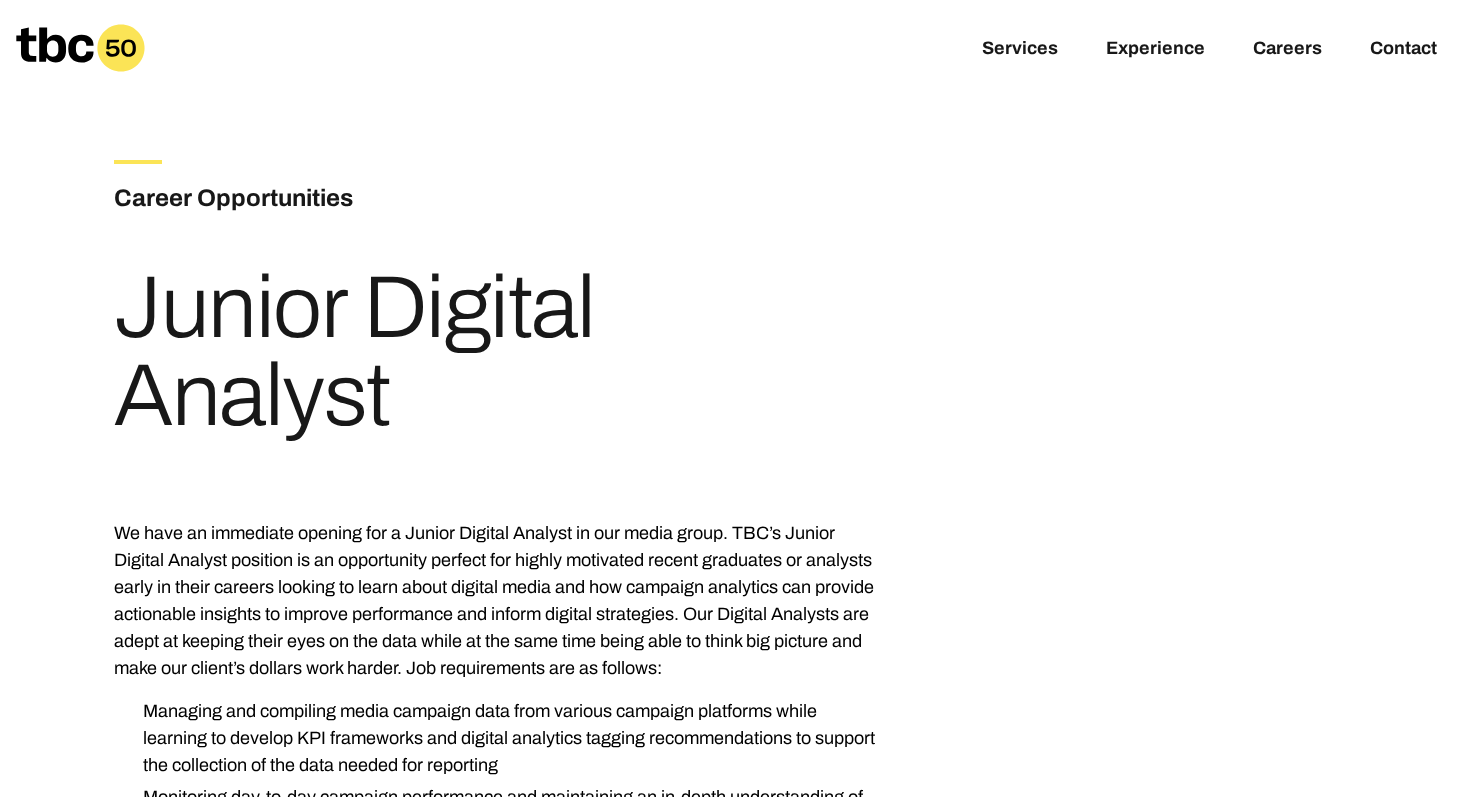 click on "We have an immediate opening for a Junior Digital Analyst in our media group.  TBC’s Junior Digital Analyst position is an opportunity perfect for highly motivated recent graduates or analysts early in their careers looking to learn about digital media and how campaign analytics can provide actionable insights to improve performance and inform digital strategies. Our Digital Analysts are adept at keeping their eyes on the data while at the same time being able to think big picture and make our client’s dollars work harder. Job requirements are as follows:" at bounding box center [498, 601] 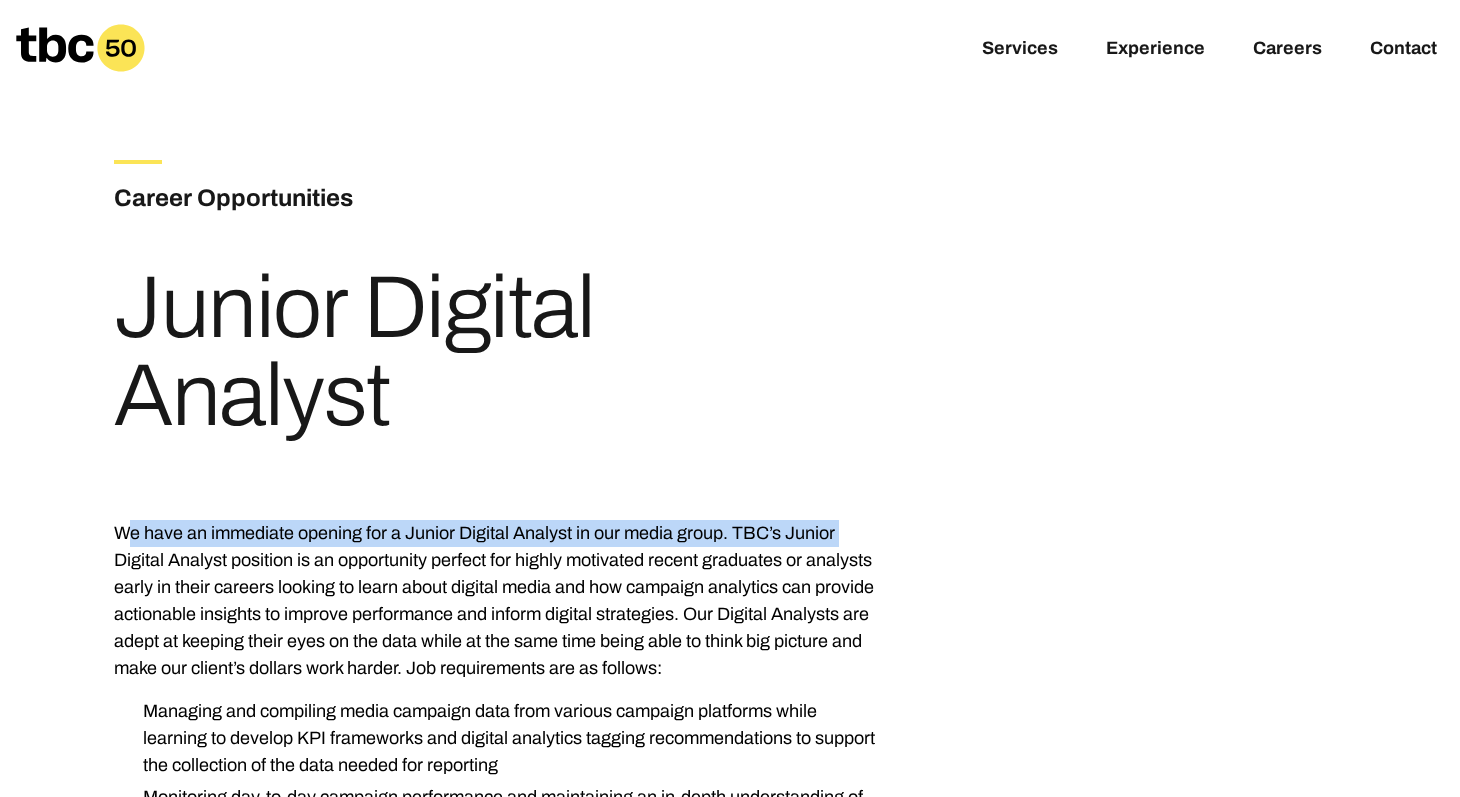 click on "We have an immediate opening for a Junior Digital Analyst in our media group. TBC’s Junior Digital Analyst position is an opportunity perfect for highly motivated recent graduates or analysts early in their careers looking to learn about digital media and how campaign analytics can provide actionable insights to improve performance and inform digital strategies. Our Digital Analysts are adept at keeping their eyes on the data while at the same time being able to think big picture and make our client’s dollars work harder. Job requirements are as follows: Managing and compiling media campaign data from various campaign platforms while learning to develop KPI frameworks and digital analytics tagging recommendations to support the collection of the data needed for reporting Basic knowledge of Google Analytics, Google Adwords, Microsoft Adcenter, and Meta; knowledge of Google Tag Manager and Google Campaign Manager a plus Salary Range The salary range for this position is $44,000 - $60,000. [EMAIL]" at bounding box center (730, 1848) 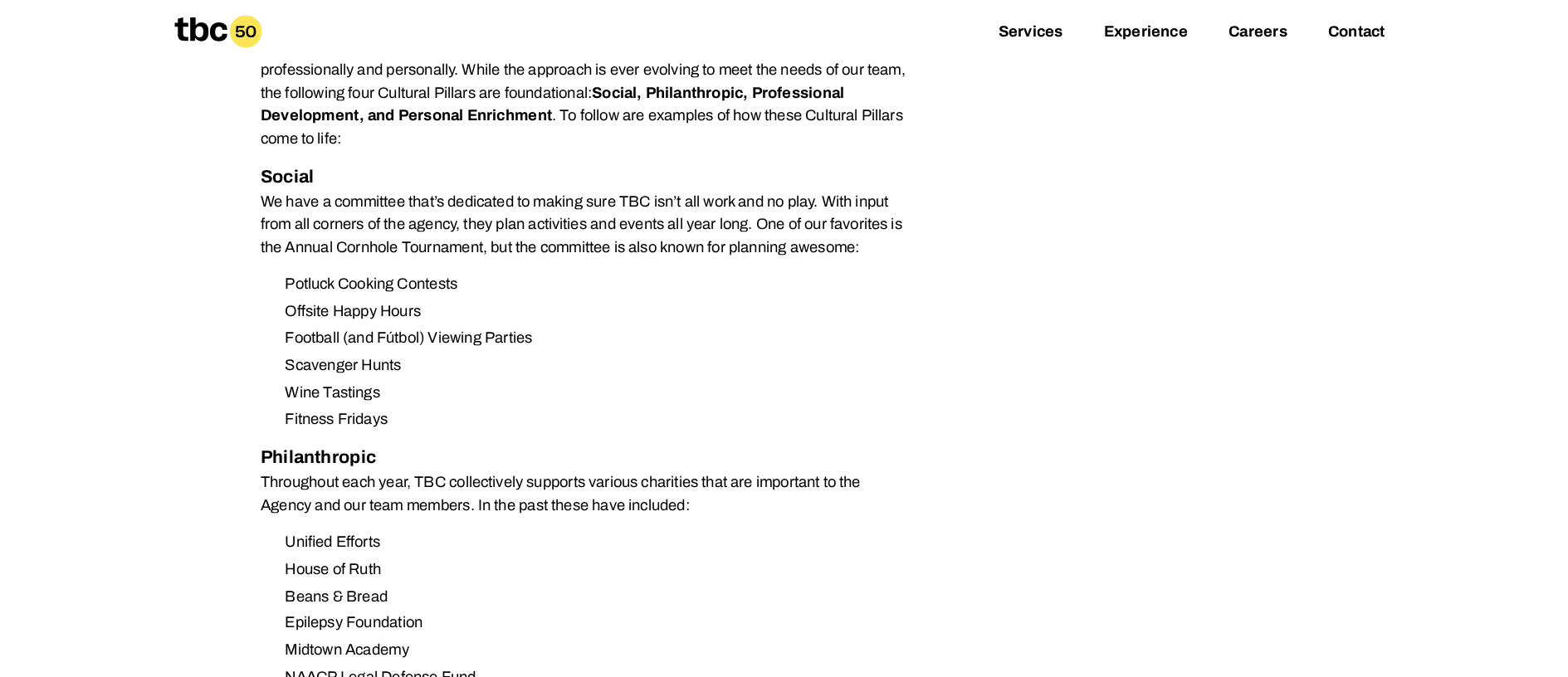 scroll, scrollTop: 1171, scrollLeft: 0, axis: vertical 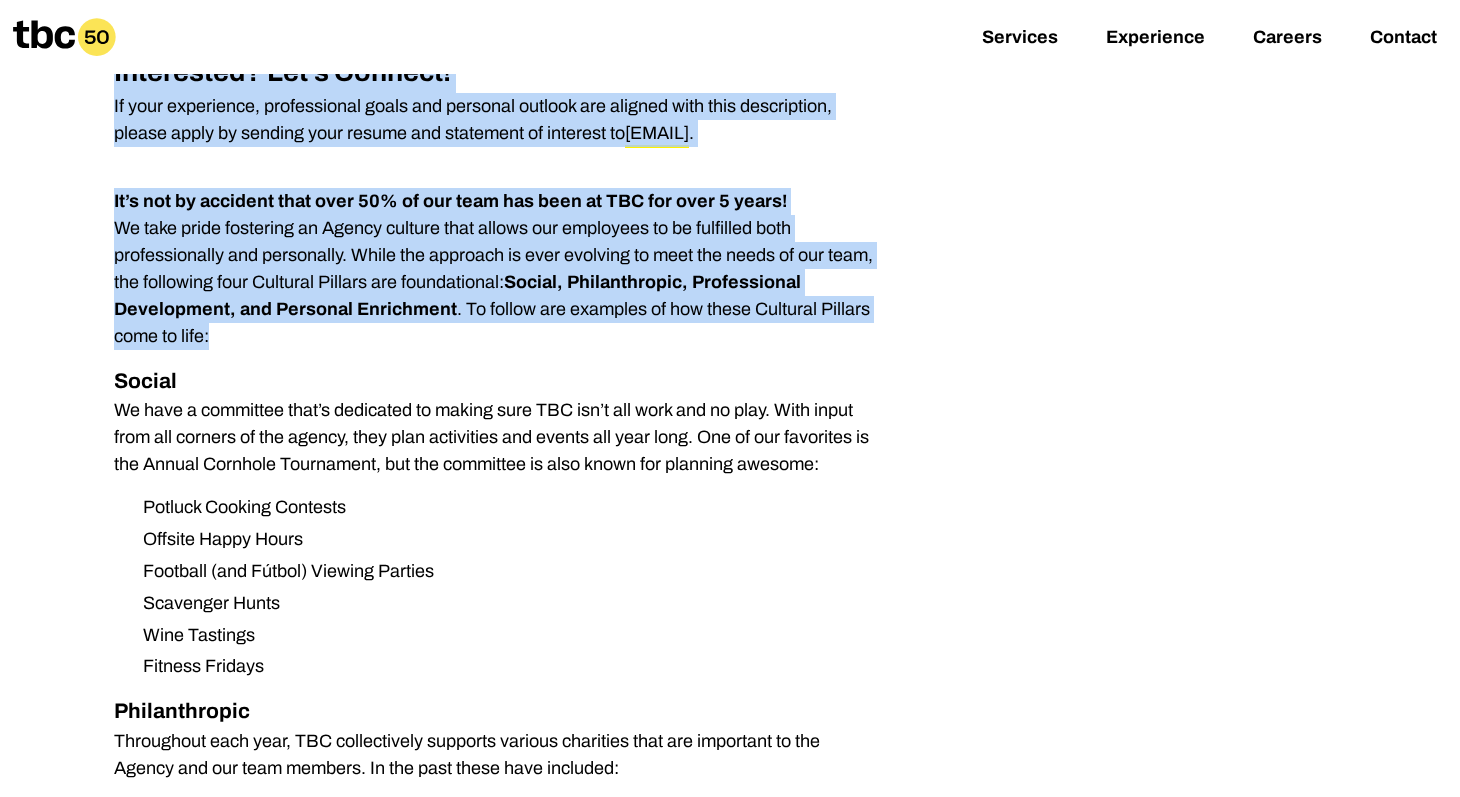 drag, startPoint x: 118, startPoint y: 528, endPoint x: 454, endPoint y: 329, distance: 390.50864 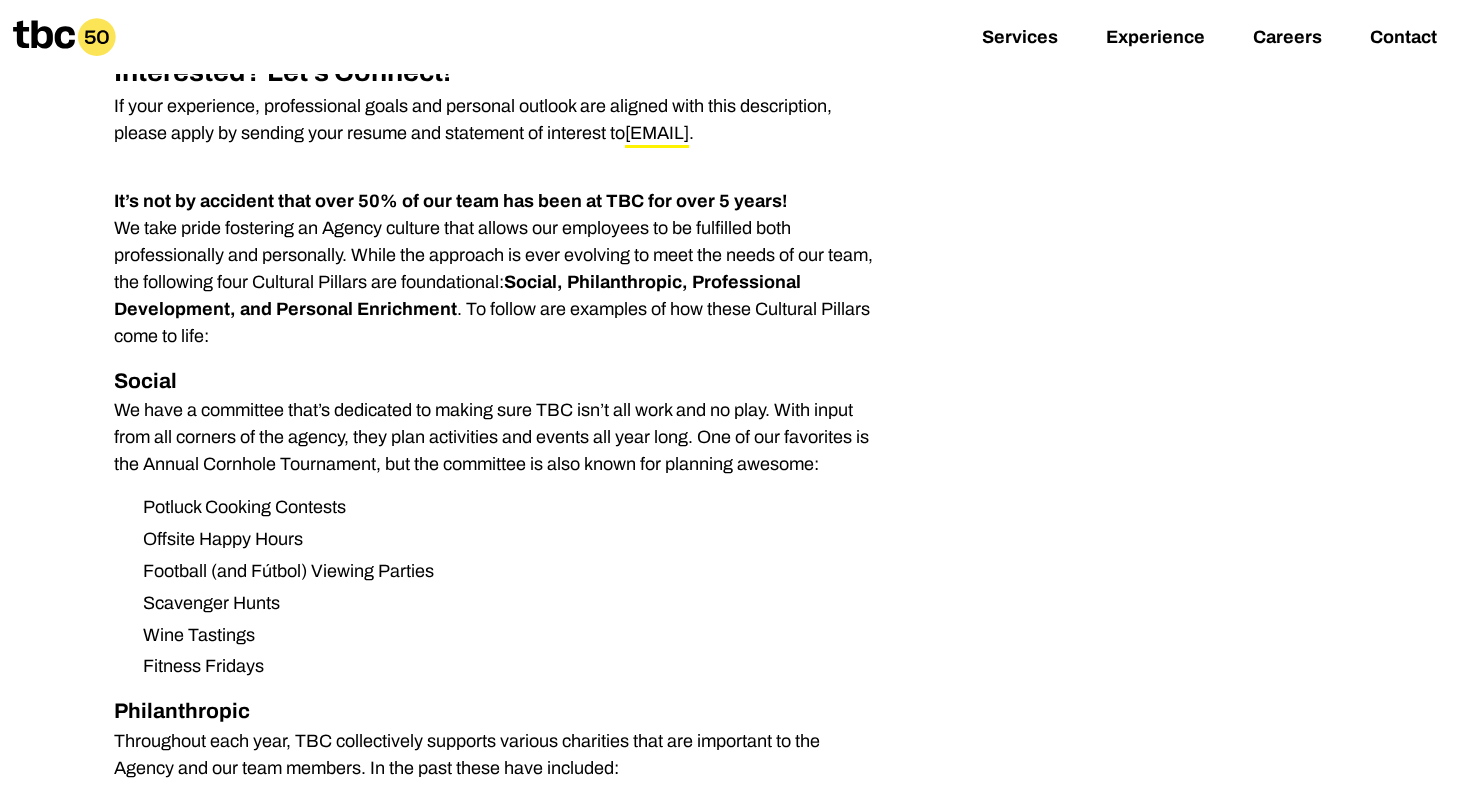 drag, startPoint x: 701, startPoint y: 280, endPoint x: 984, endPoint y: 90, distance: 340.86508 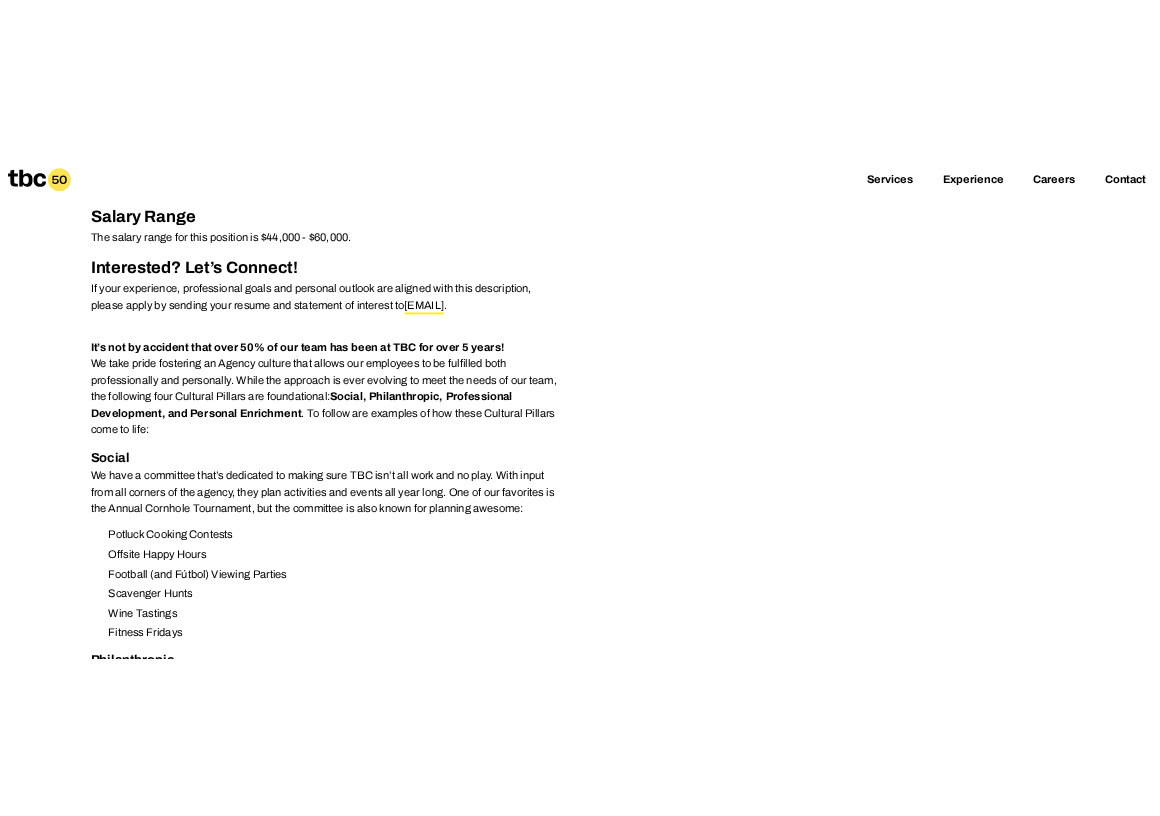 scroll, scrollTop: 1120, scrollLeft: 0, axis: vertical 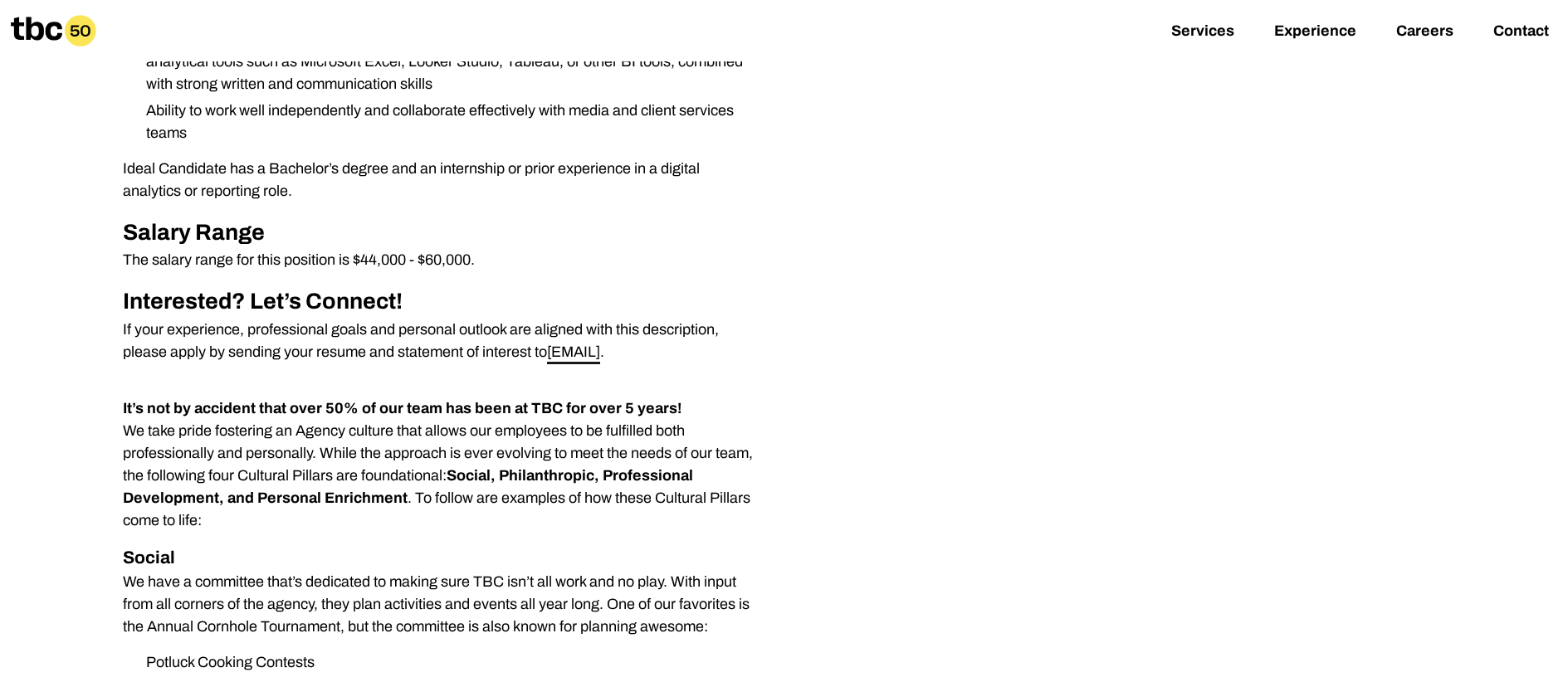 copy on "[EMAIL]" 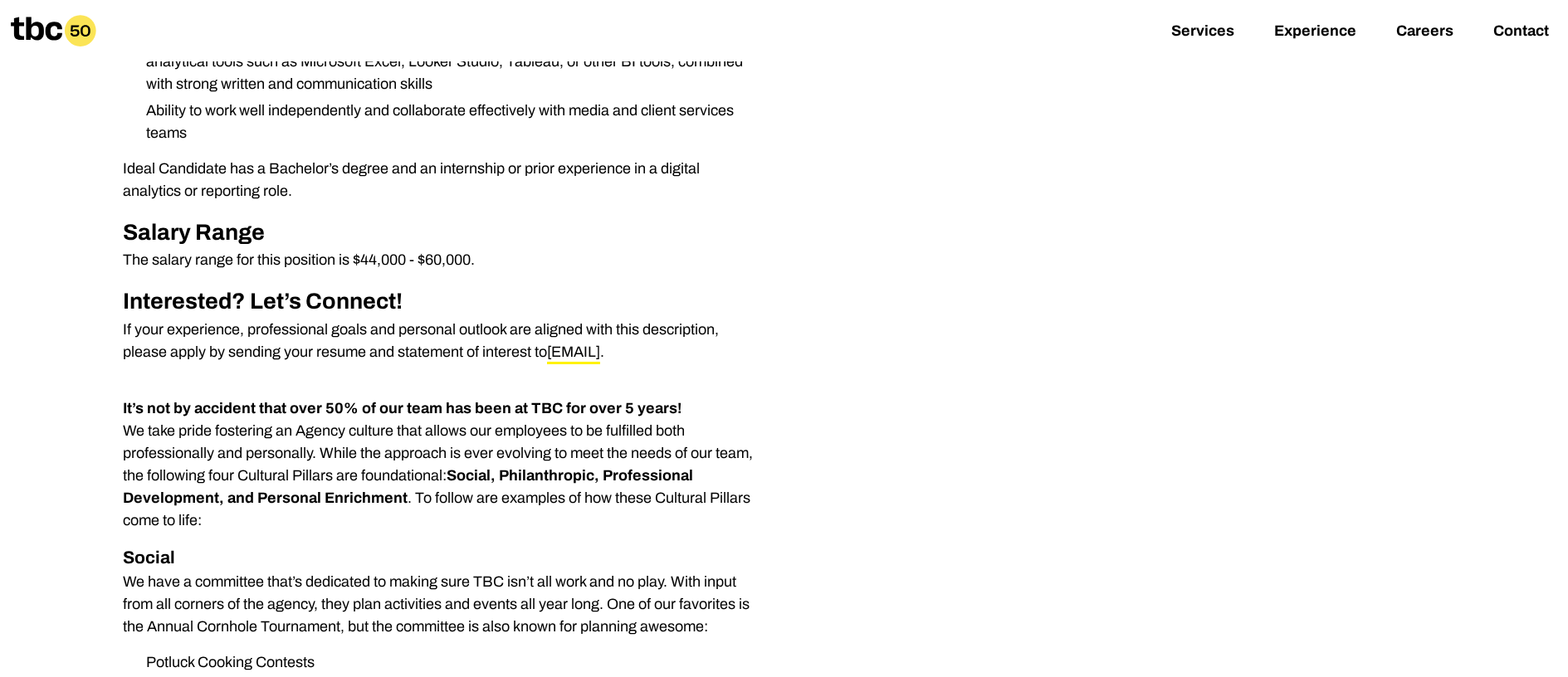 click on "It’s not by accident that over 50% of our team has been at TBC for over 5
years!  We take pride fostering an Agency culture that allows our employees to
be fulfilled both professionally and personally. While the approach is
ever evolving to meet the needs of our team, the following four Cultural
Pillars are foundational:
Social, Philanthropic, Professional Development, and Personal
Enrichment . To follow are examples of how these Cultural Pillars come to life:" at bounding box center [442, 465] 